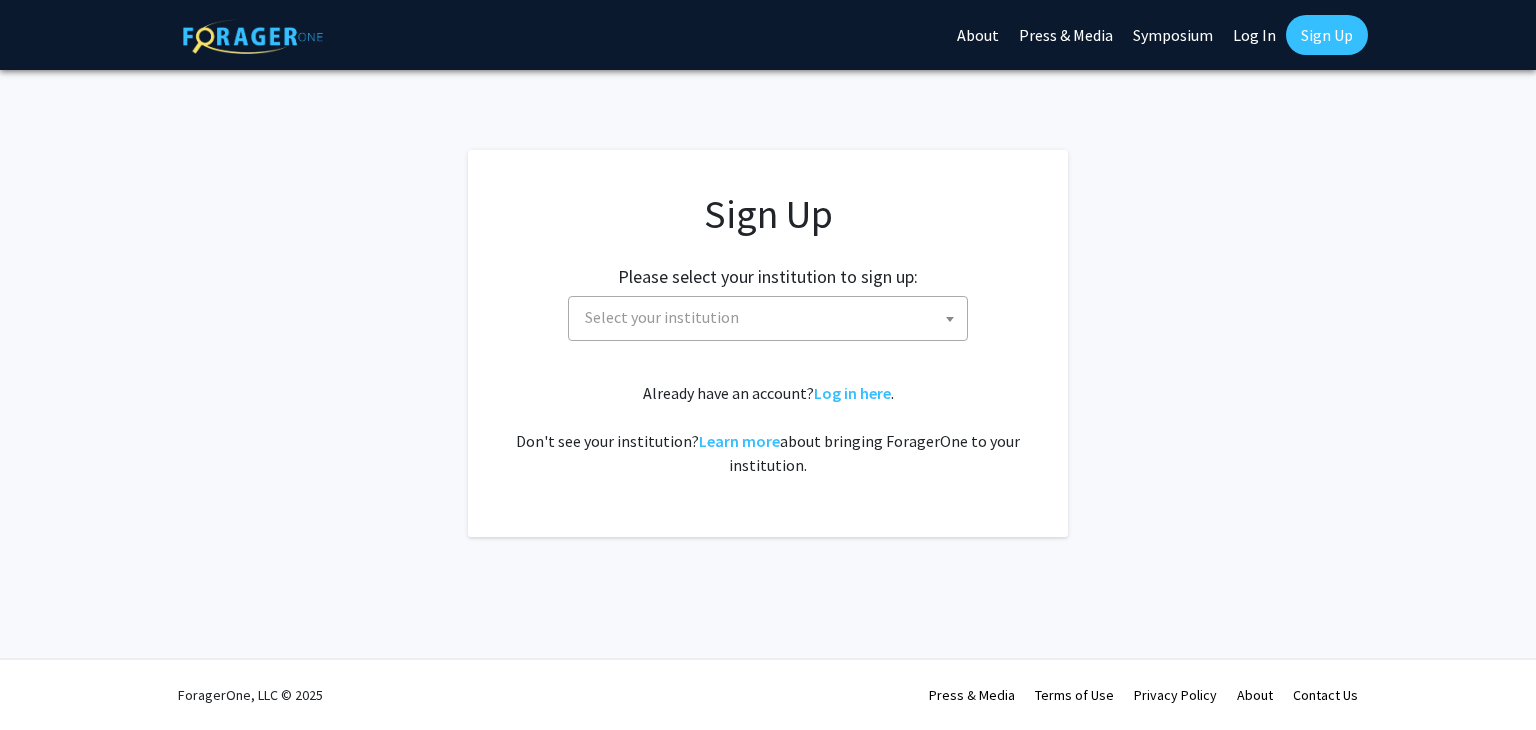 scroll, scrollTop: 0, scrollLeft: 0, axis: both 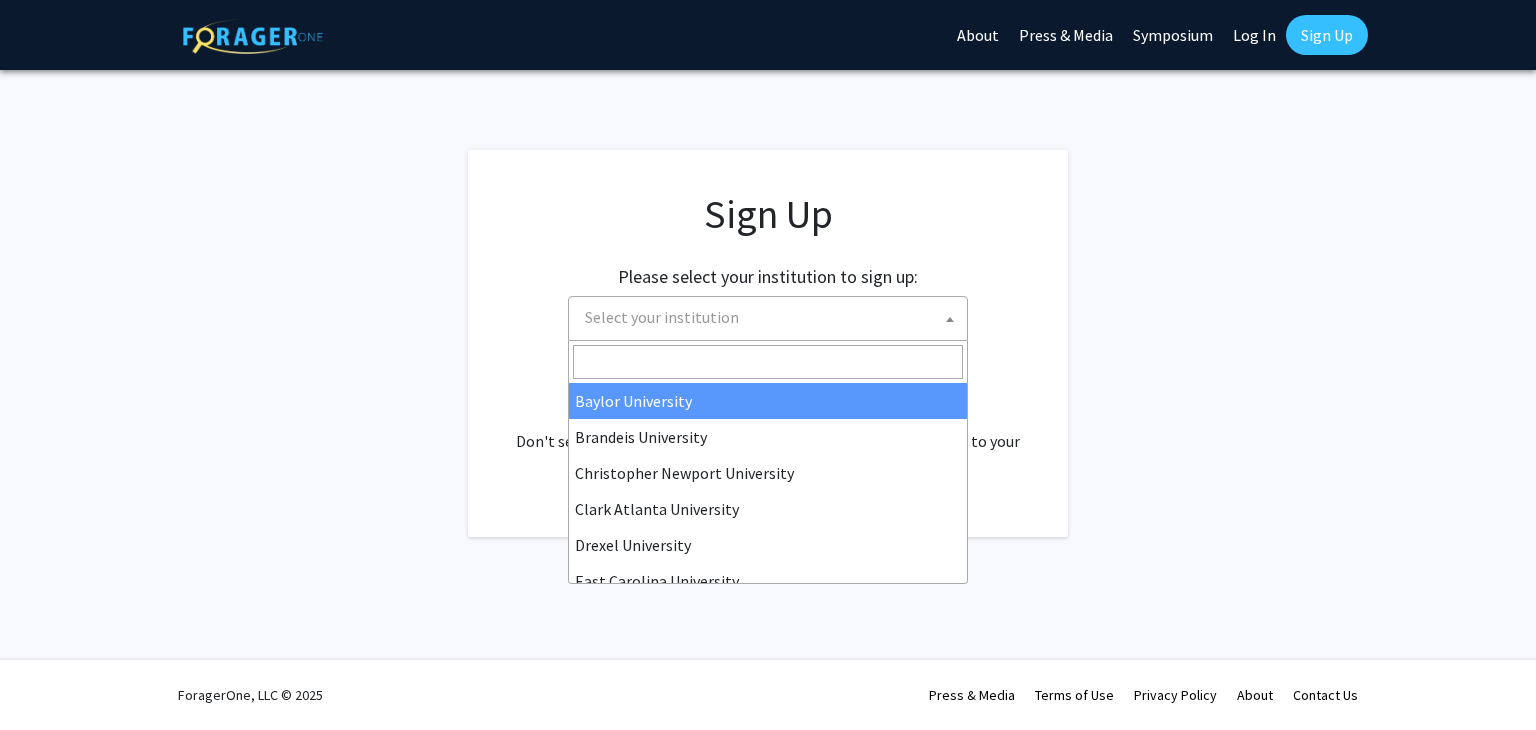 click on "Select your institution" at bounding box center [772, 317] 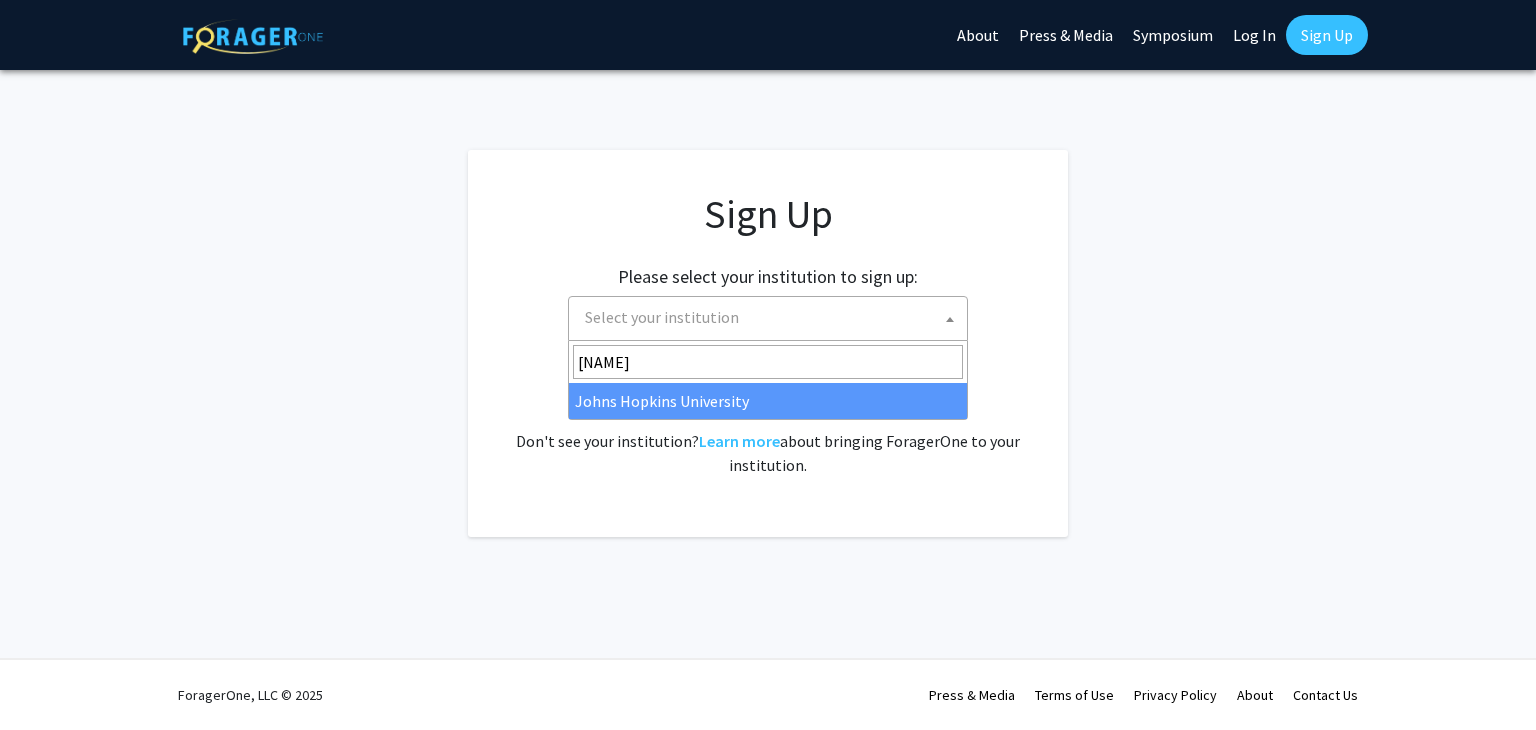 type on "[NAME]" 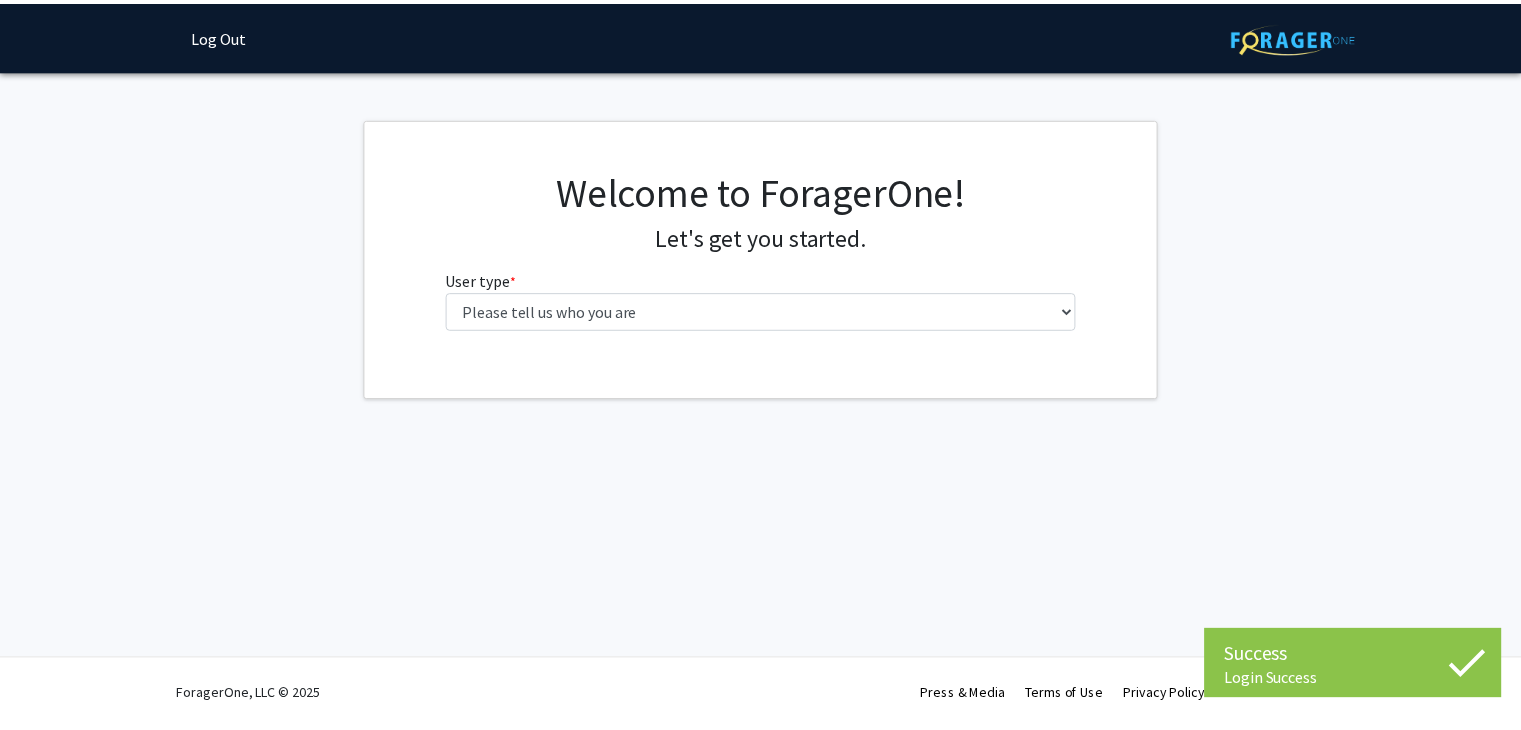 scroll, scrollTop: 0, scrollLeft: 0, axis: both 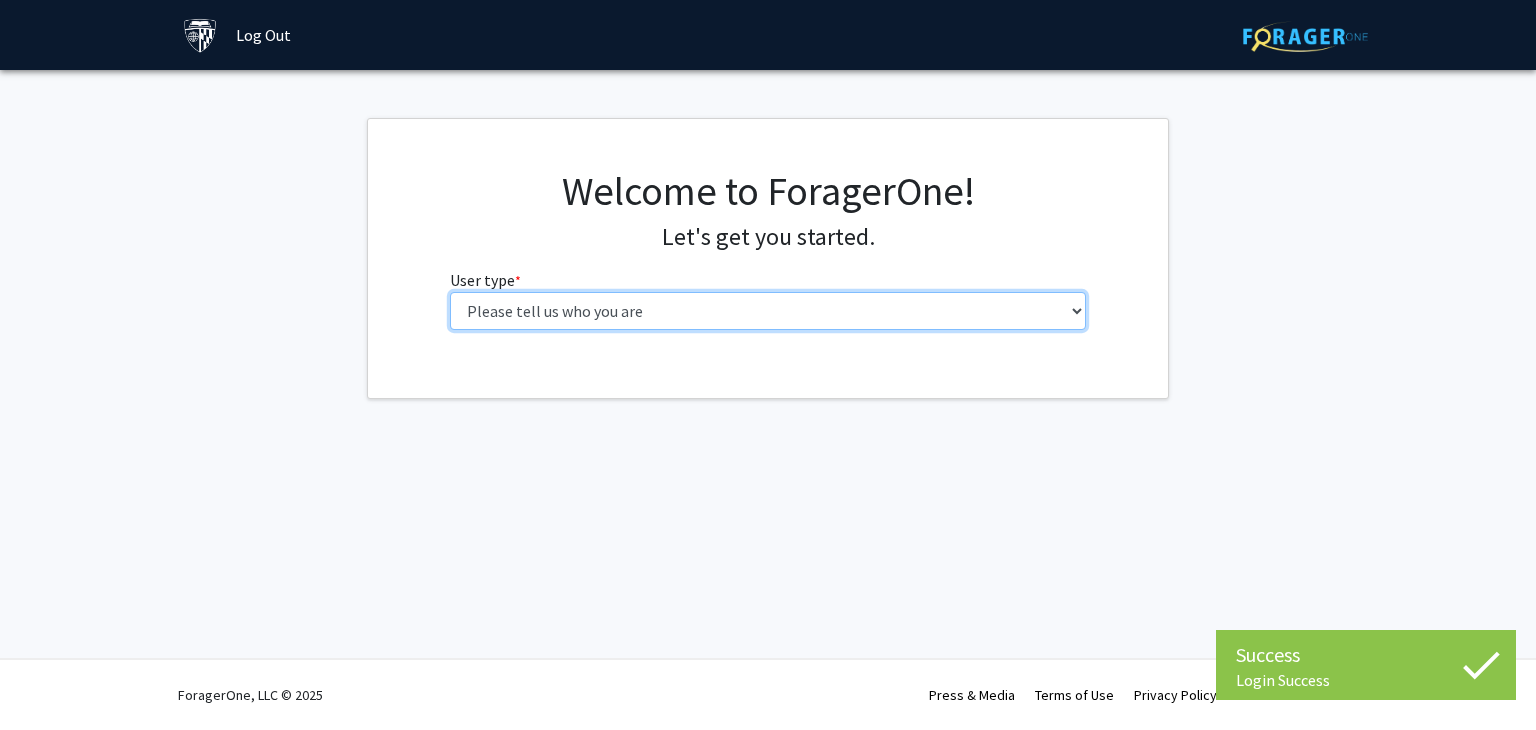 click on "Please tell us who you are  Undergraduate Student   Master's Student   Doctoral Candidate (PhD, MD, DMD, PharmD, etc.)   Postdoctoral Researcher / Research Staff / Medical Resident / Medical Fellow   Faculty   Administrative Staff" at bounding box center [768, 311] 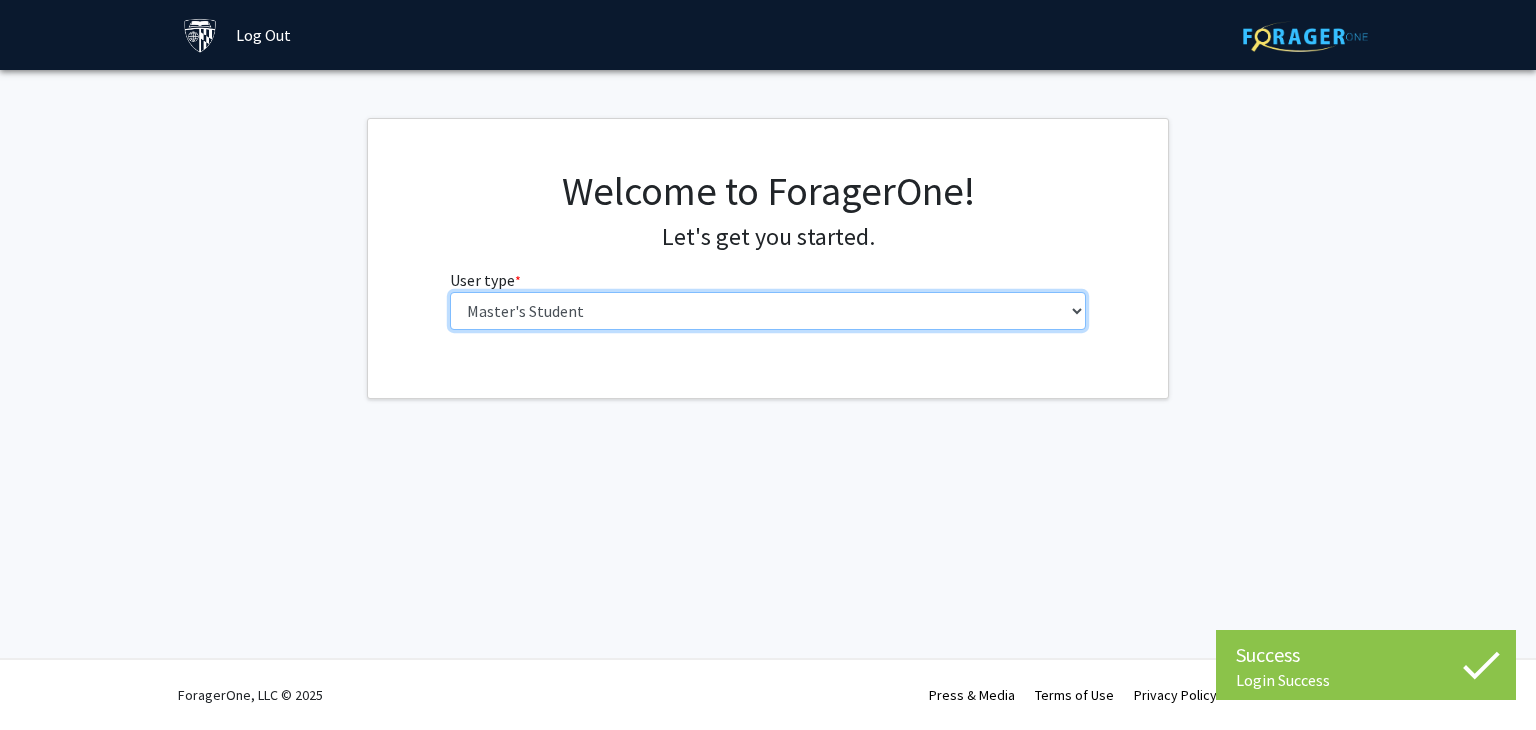 click on "Please tell us who you are  Undergraduate Student   Master's Student   Doctoral Candidate (PhD, MD, DMD, PharmD, etc.)   Postdoctoral Researcher / Research Staff / Medical Resident / Medical Fellow   Faculty   Administrative Staff" at bounding box center [768, 311] 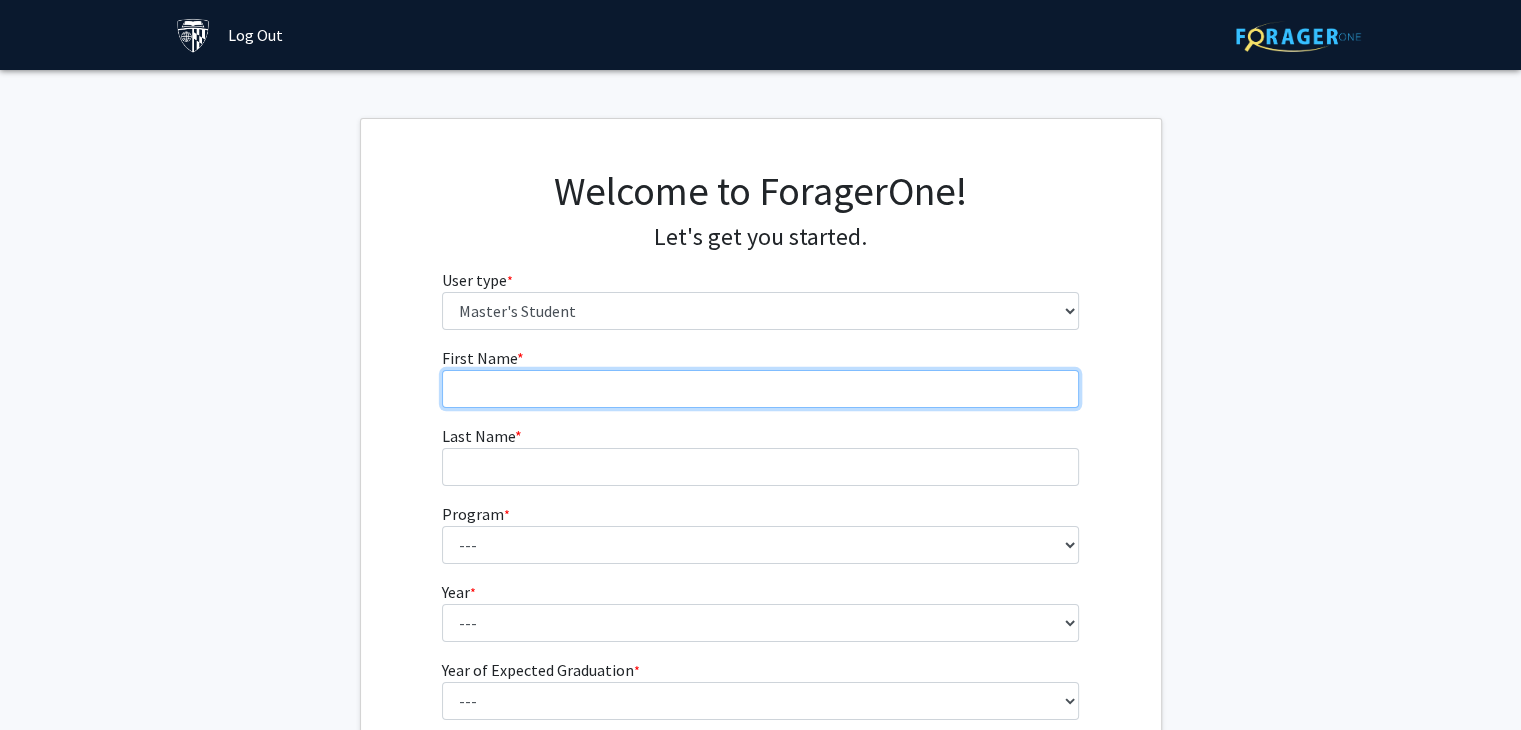 click on "First Name * required" at bounding box center (760, 389) 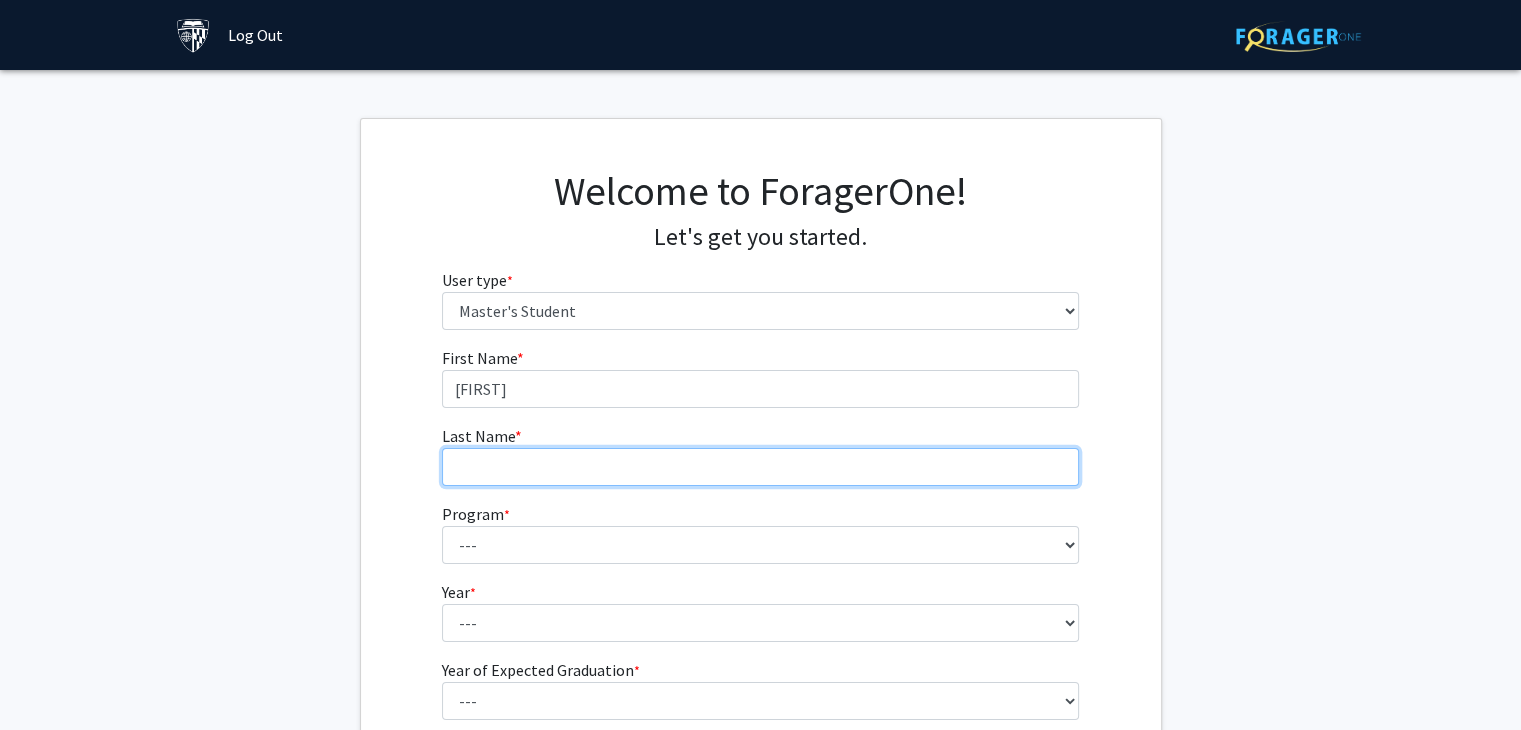 type on "Govind" 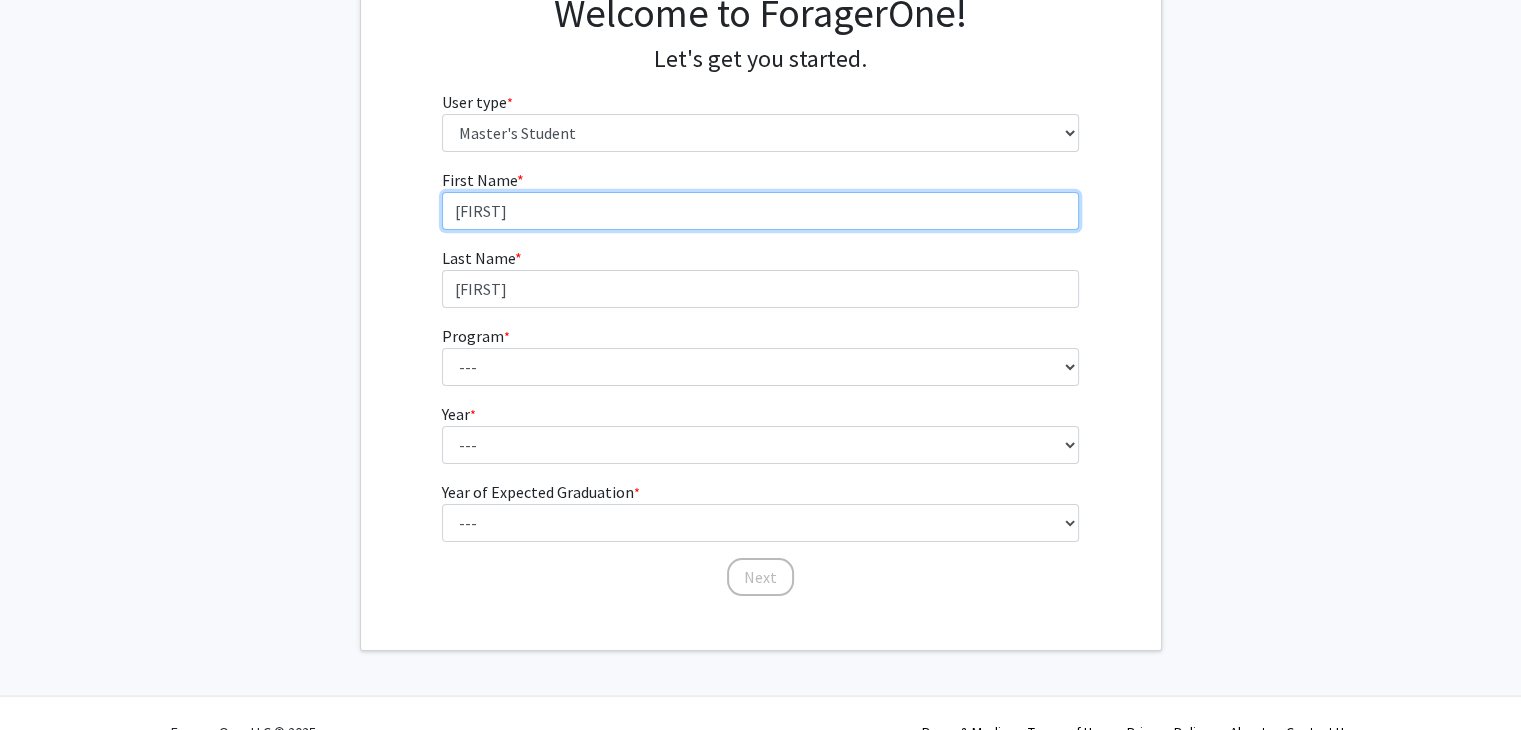 scroll, scrollTop: 183, scrollLeft: 0, axis: vertical 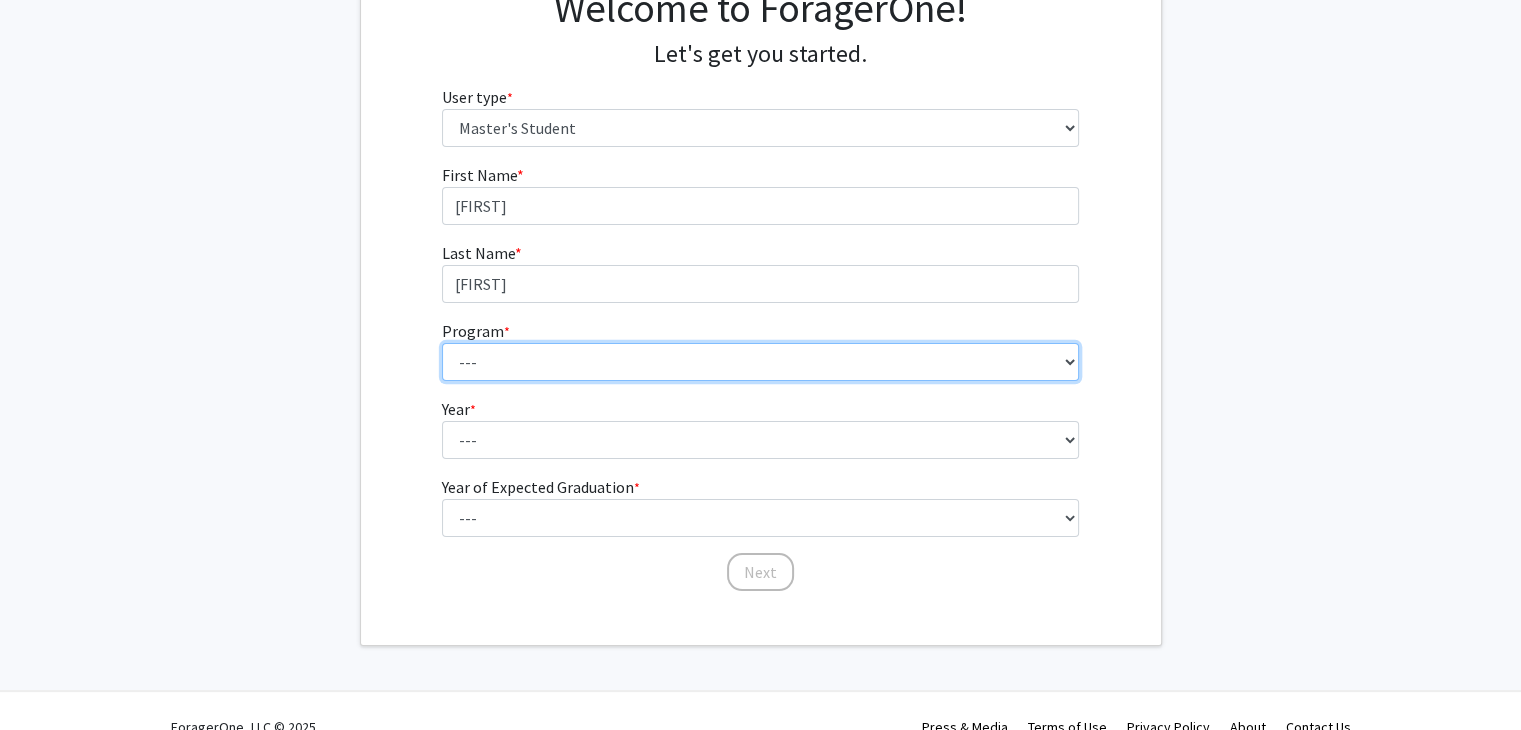 click on "---  Anatomy Education   Applied and Computational Mathematics   Applied Biomedical Engineering   Applied Economics   Applied Economics   Applied Health Sciences Informatics   Applied Mathematics and Statistics   Applied Physics   Applied Science in Community-Based Primary Health Care Programs in Global Health   Applied Science in Global Health Planning and Management   Applied Science in Humanitarian Health   Applied Science in Patient Safety and Healthcare Quality   Applied Science in Population Health Management   Applied Science in Spatial Analysis for Public Health   Artificial Intelligence   Audio Science: Acoustics   Audio Sciences: Recording and Production   Biochemistry and Molecular Biology   Bioengineering Innovation and Design   Bioethics   Bioinformatics   Biology   Biomedical Engineering   Biophysics   Biostatistics   Biotechnology   Biotechnology   Biotechnology Enterprise and Entrepreneurship   Business Administration   Business Analytics and Risk Management   Civil Engineering   Classics" at bounding box center (760, 362) 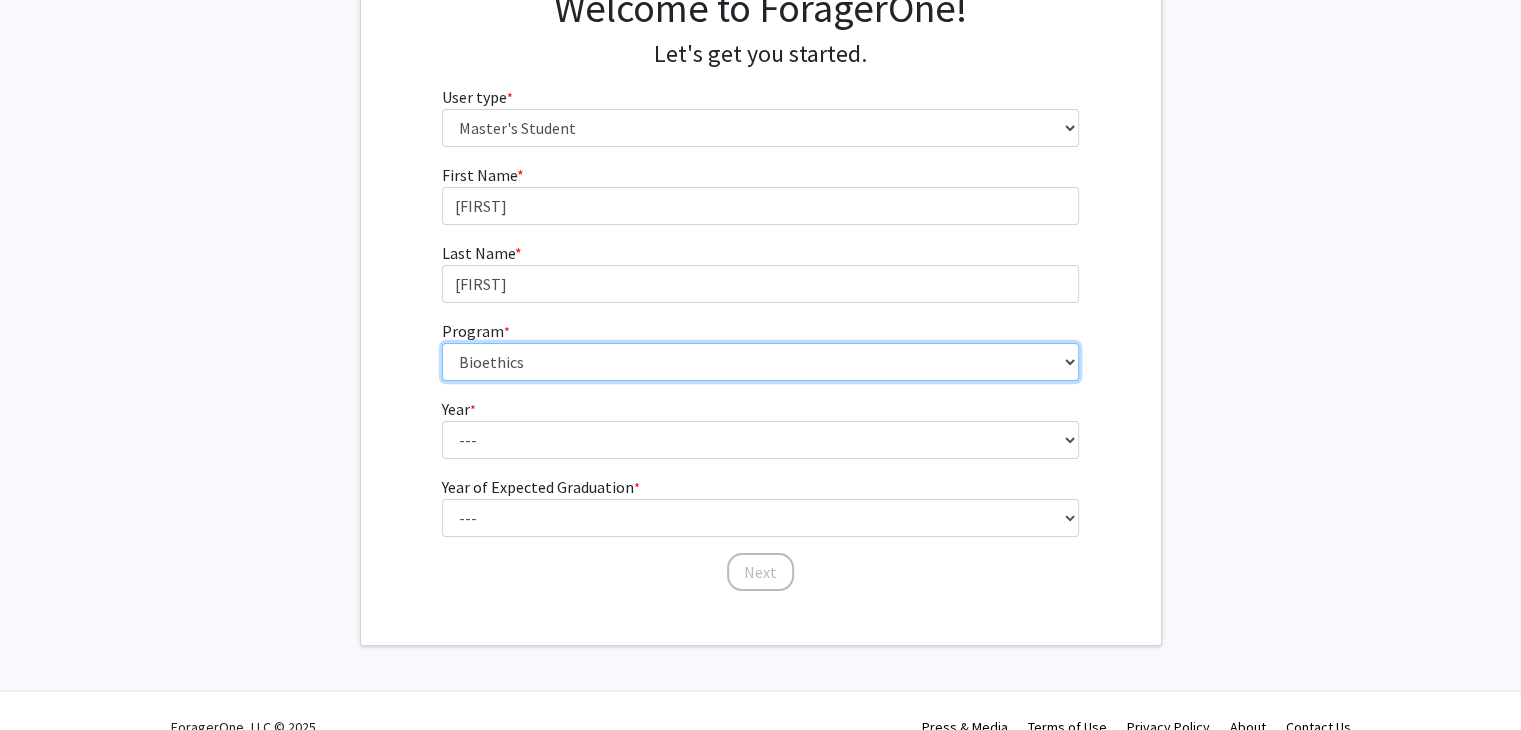 click on "---  Anatomy Education   Applied and Computational Mathematics   Applied Biomedical Engineering   Applied Economics   Applied Economics   Applied Health Sciences Informatics   Applied Mathematics and Statistics   Applied Physics   Applied Science in Community-Based Primary Health Care Programs in Global Health   Applied Science in Global Health Planning and Management   Applied Science in Humanitarian Health   Applied Science in Patient Safety and Healthcare Quality   Applied Science in Population Health Management   Applied Science in Spatial Analysis for Public Health   Artificial Intelligence   Audio Science: Acoustics   Audio Sciences: Recording and Production   Biochemistry and Molecular Biology   Bioengineering Innovation and Design   Bioethics   Bioinformatics   Biology   Biomedical Engineering   Biophysics   Biostatistics   Biotechnology   Biotechnology   Biotechnology Enterprise and Entrepreneurship   Business Administration   Business Analytics and Risk Management   Civil Engineering   Classics" at bounding box center (760, 362) 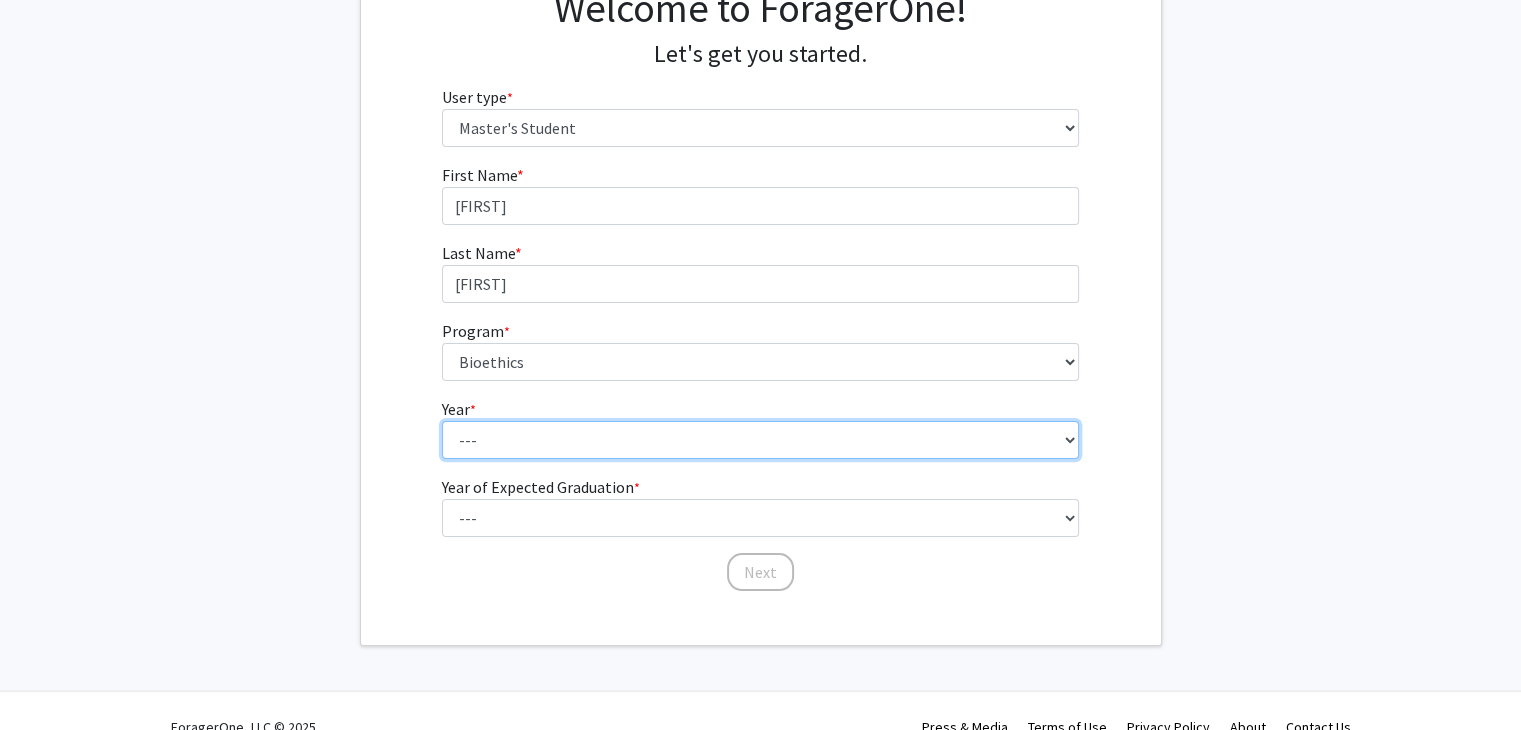 click on "---  First Year   Second Year" at bounding box center [760, 440] 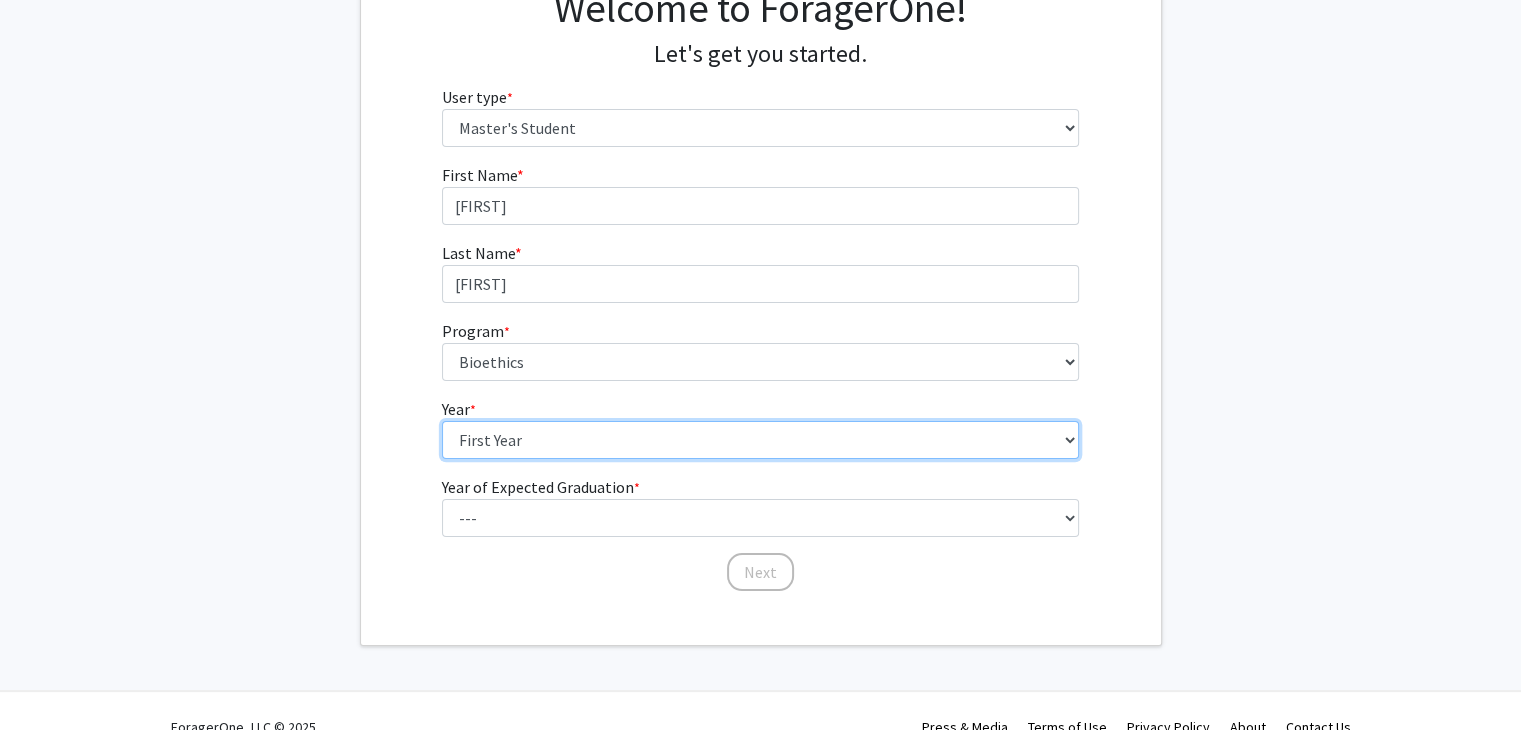 click on "---  First Year   Second Year" at bounding box center (760, 440) 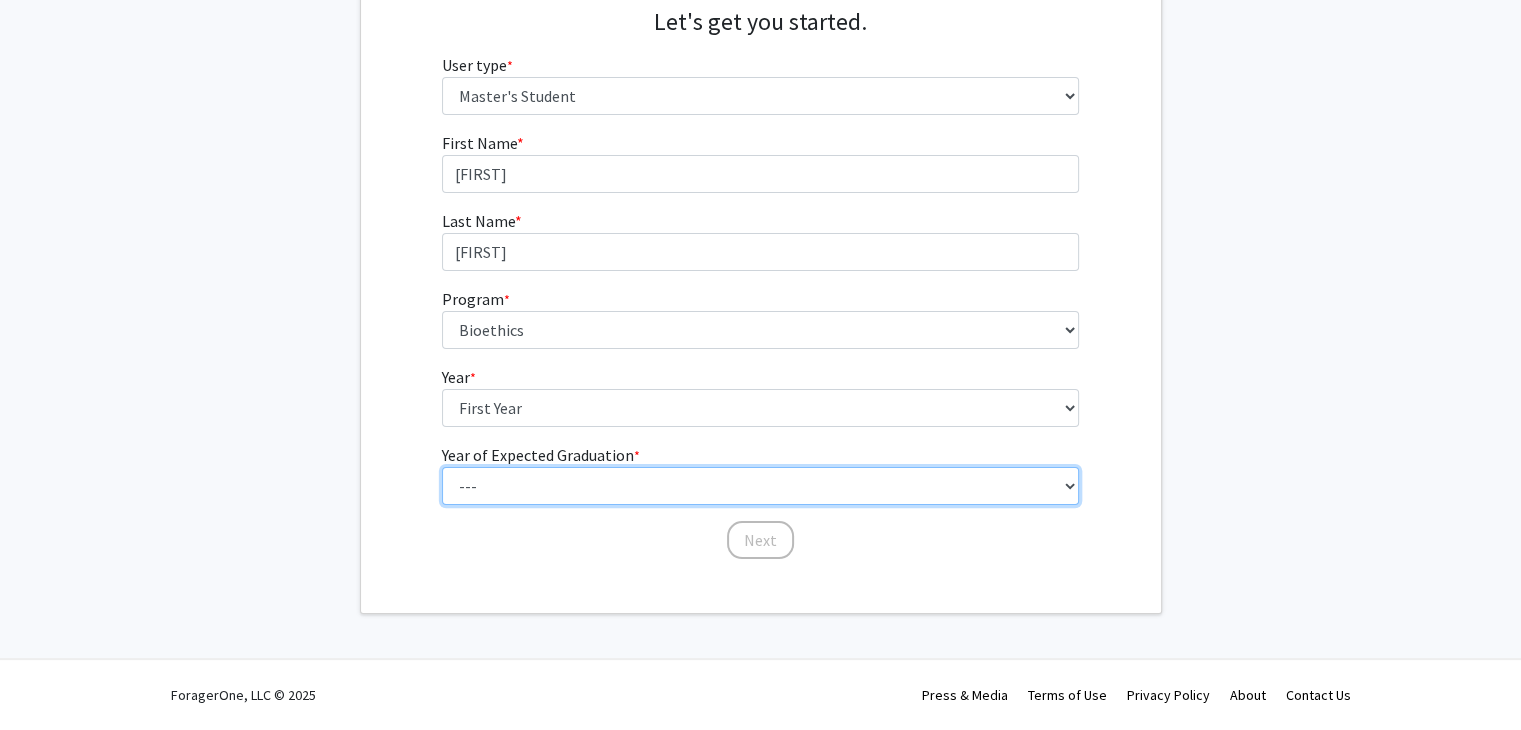 click on "---  2025   2026   2027   2028   2029   2030   2031   2032   2033   2034" at bounding box center (760, 486) 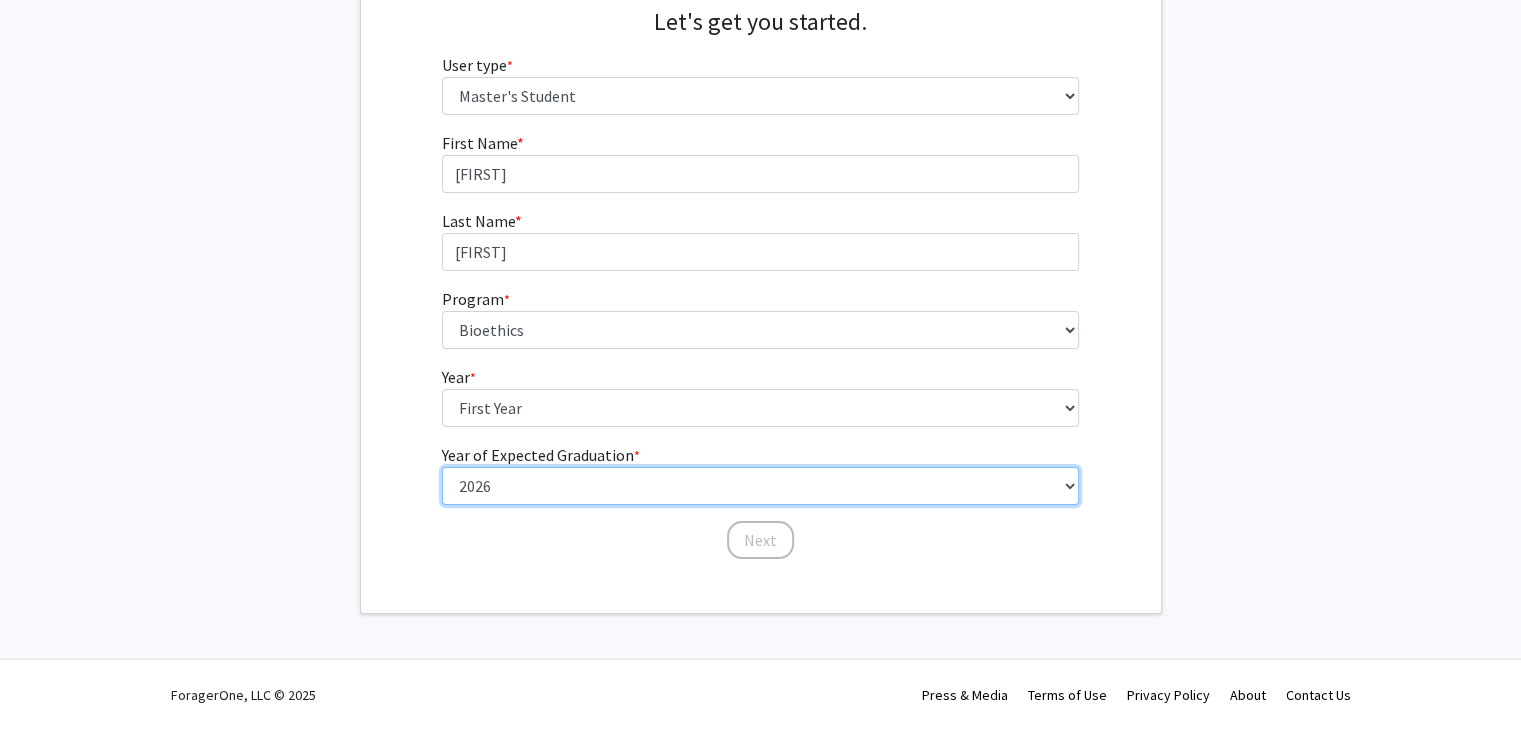 click on "---  2025   2026   2027   2028   2029   2030   2031   2032   2033   2034" at bounding box center (760, 486) 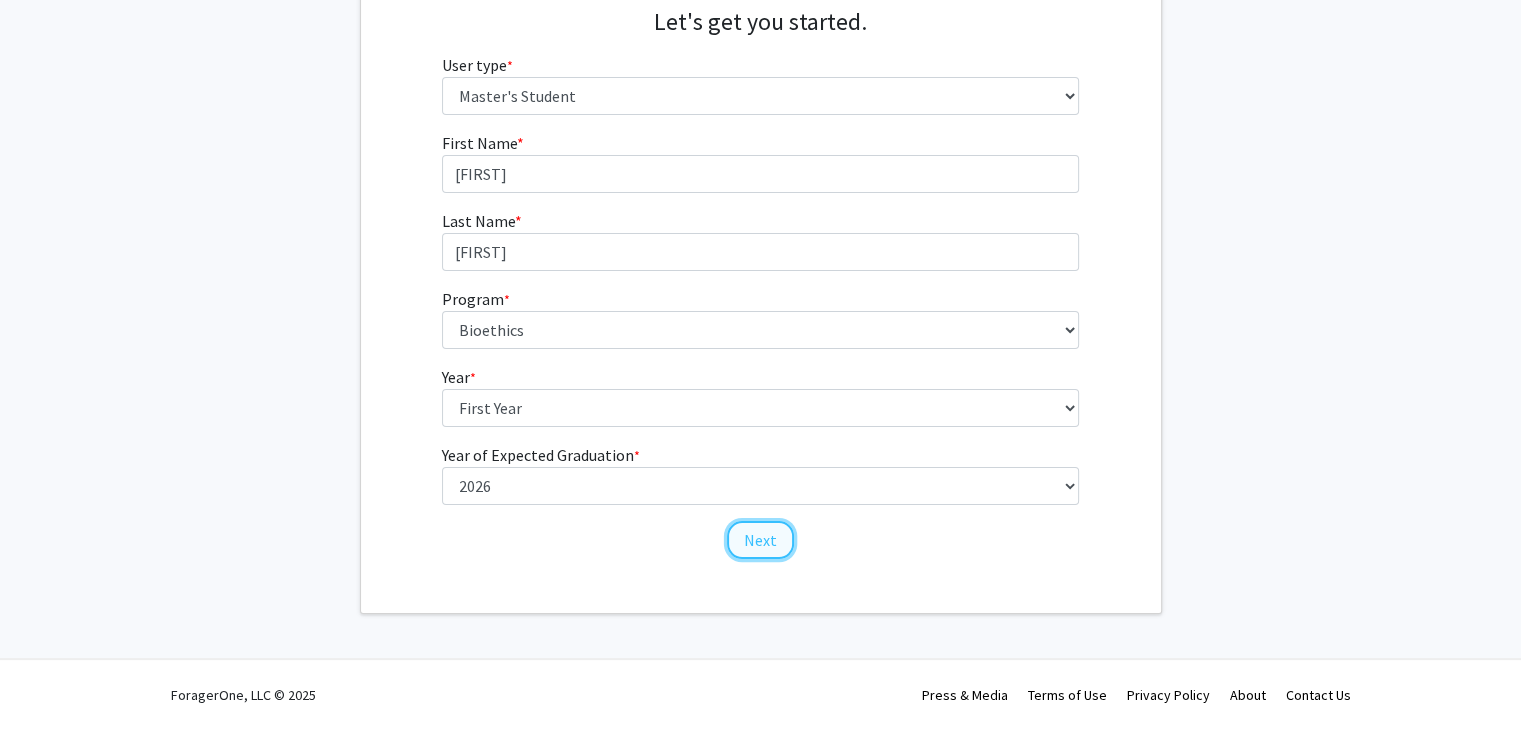 click on "Next" 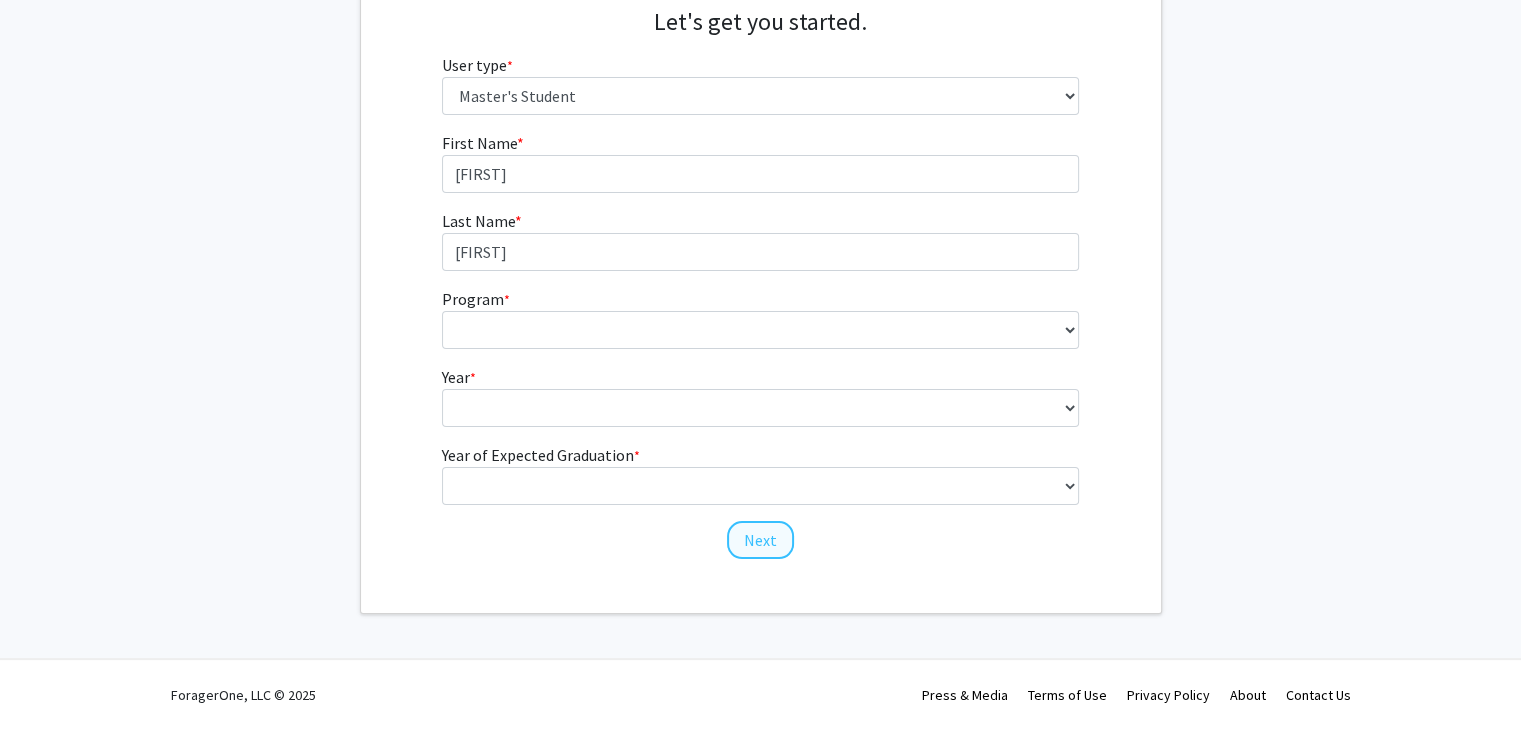 scroll, scrollTop: 0, scrollLeft: 0, axis: both 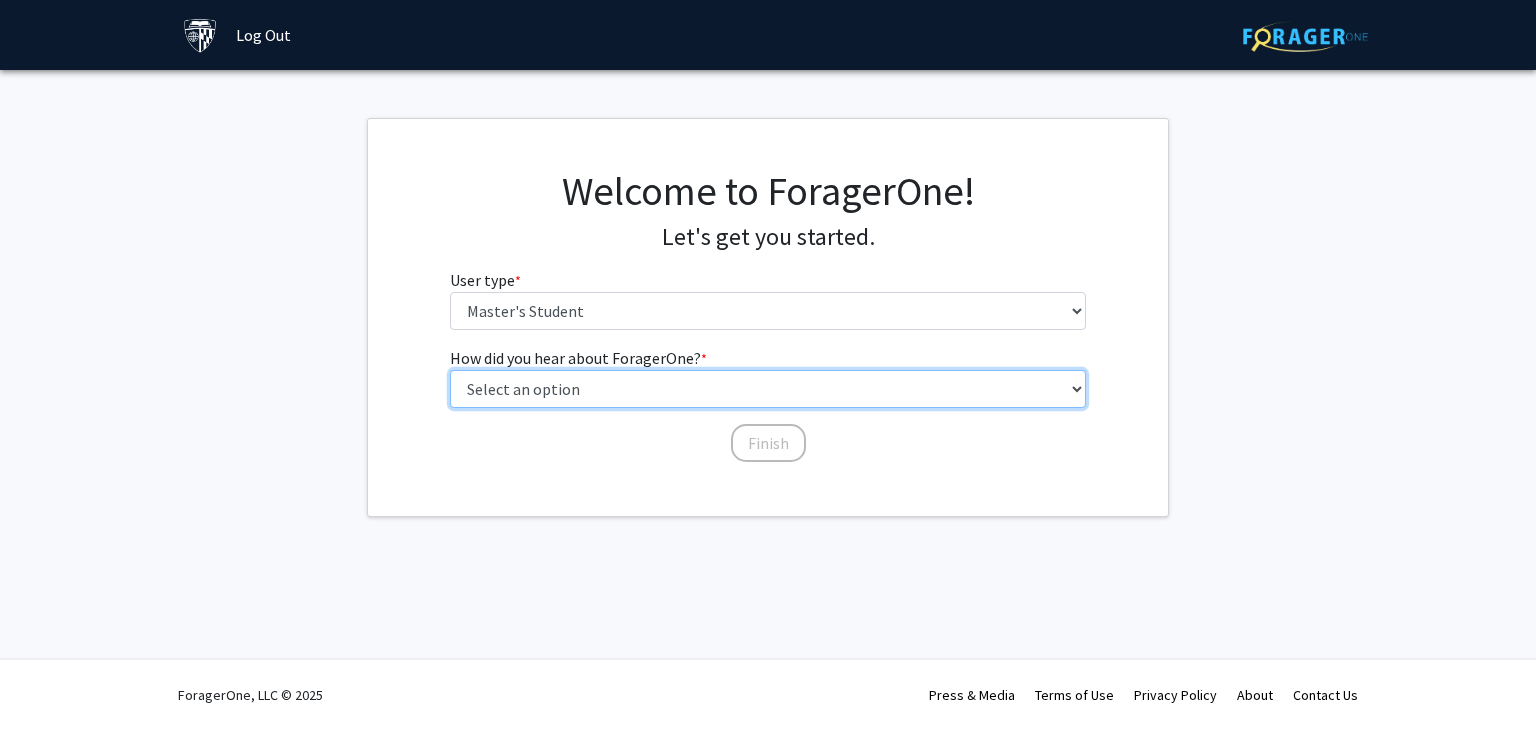 click on "Select an option  Peer/student recommendation   Faculty/staff recommendation   University website   University email or newsletter   Other" at bounding box center [768, 389] 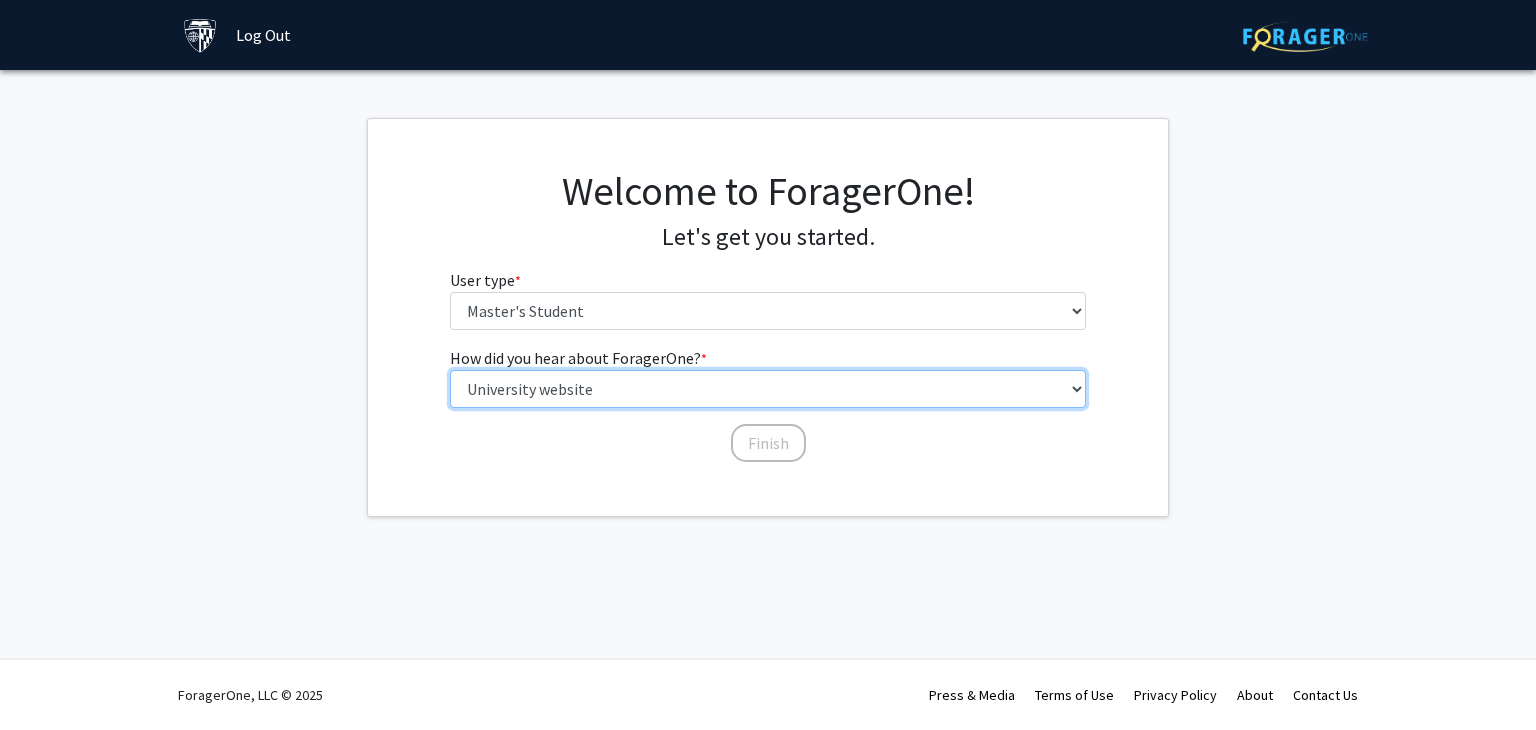 click on "Select an option  Peer/student recommendation   Faculty/staff recommendation   University website   University email or newsletter   Other" at bounding box center [768, 389] 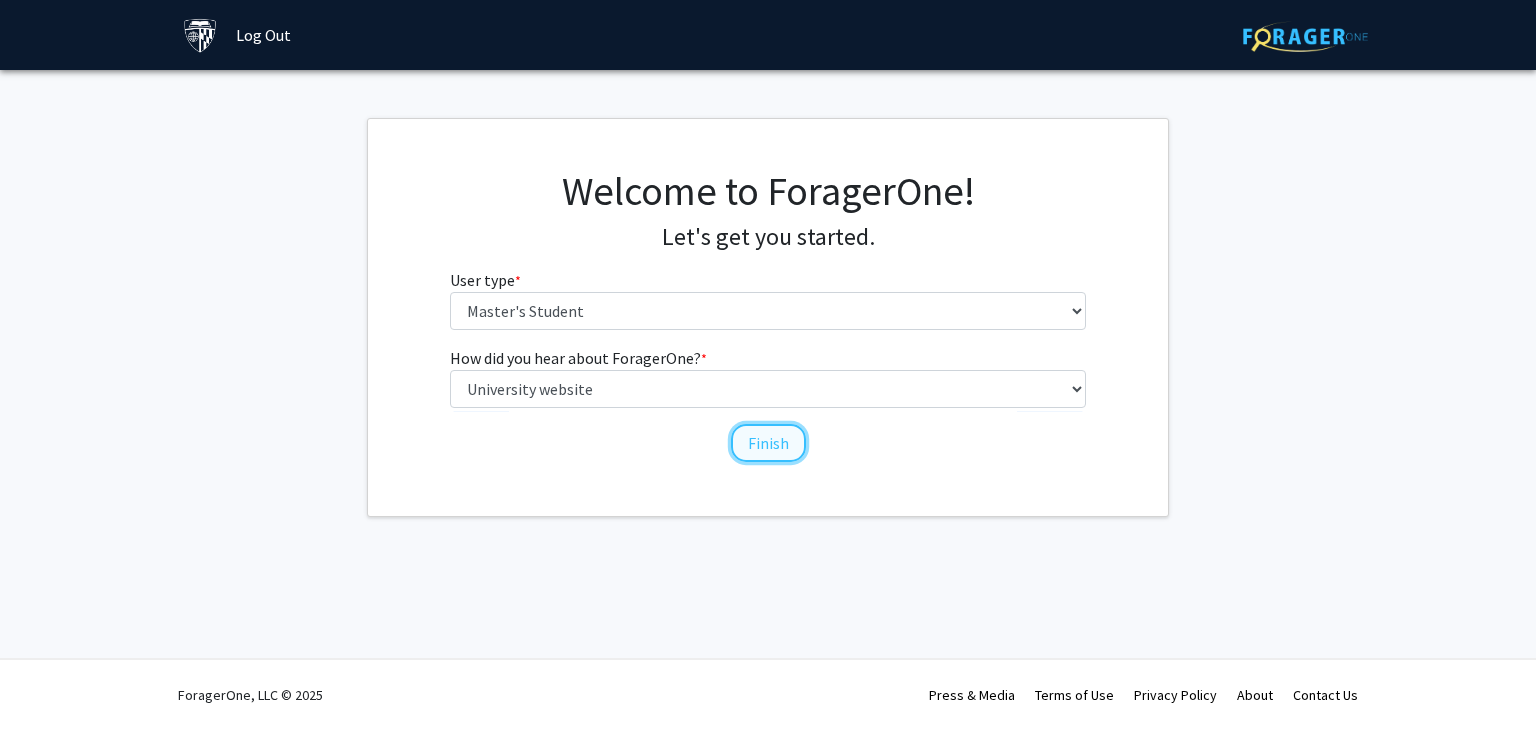 click on "Finish" 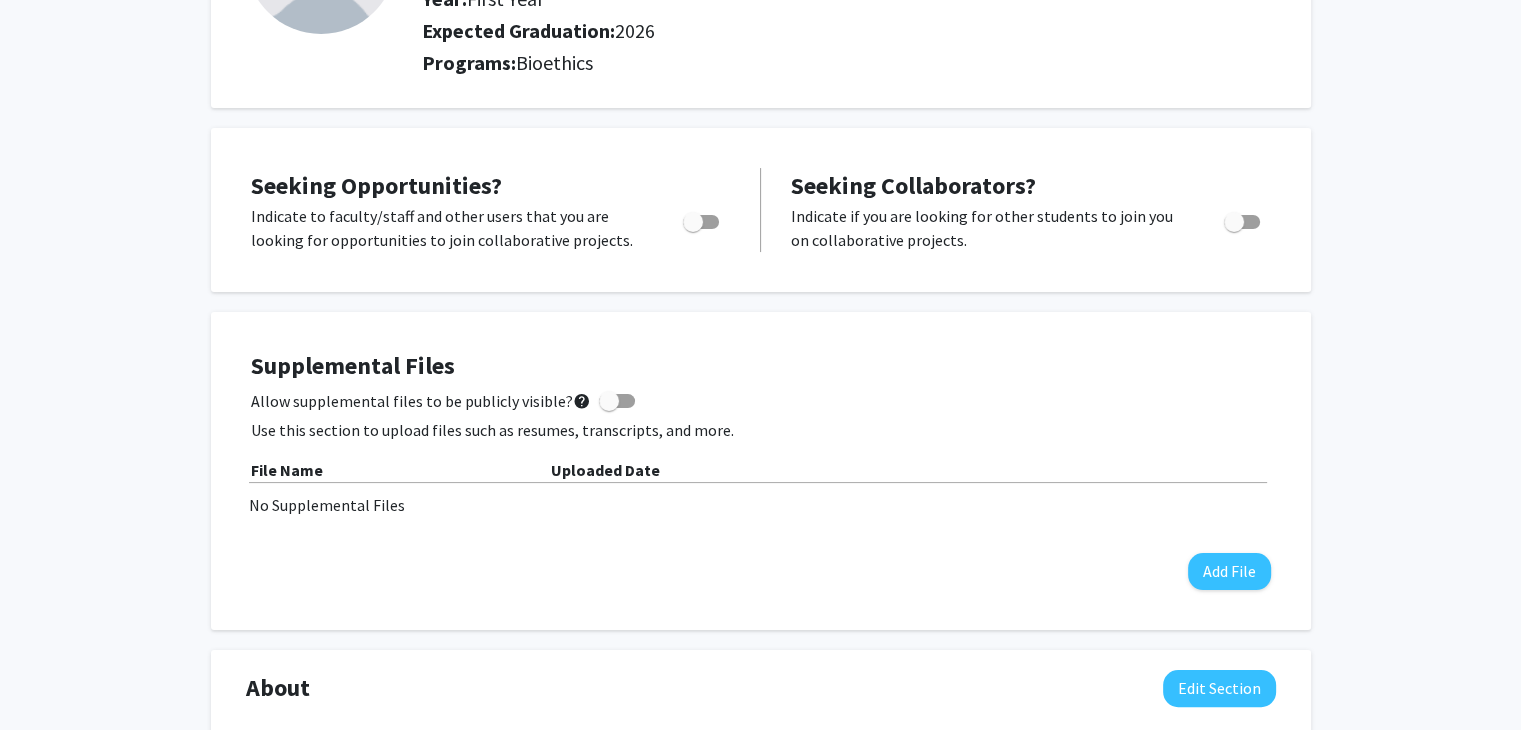 scroll, scrollTop: 0, scrollLeft: 0, axis: both 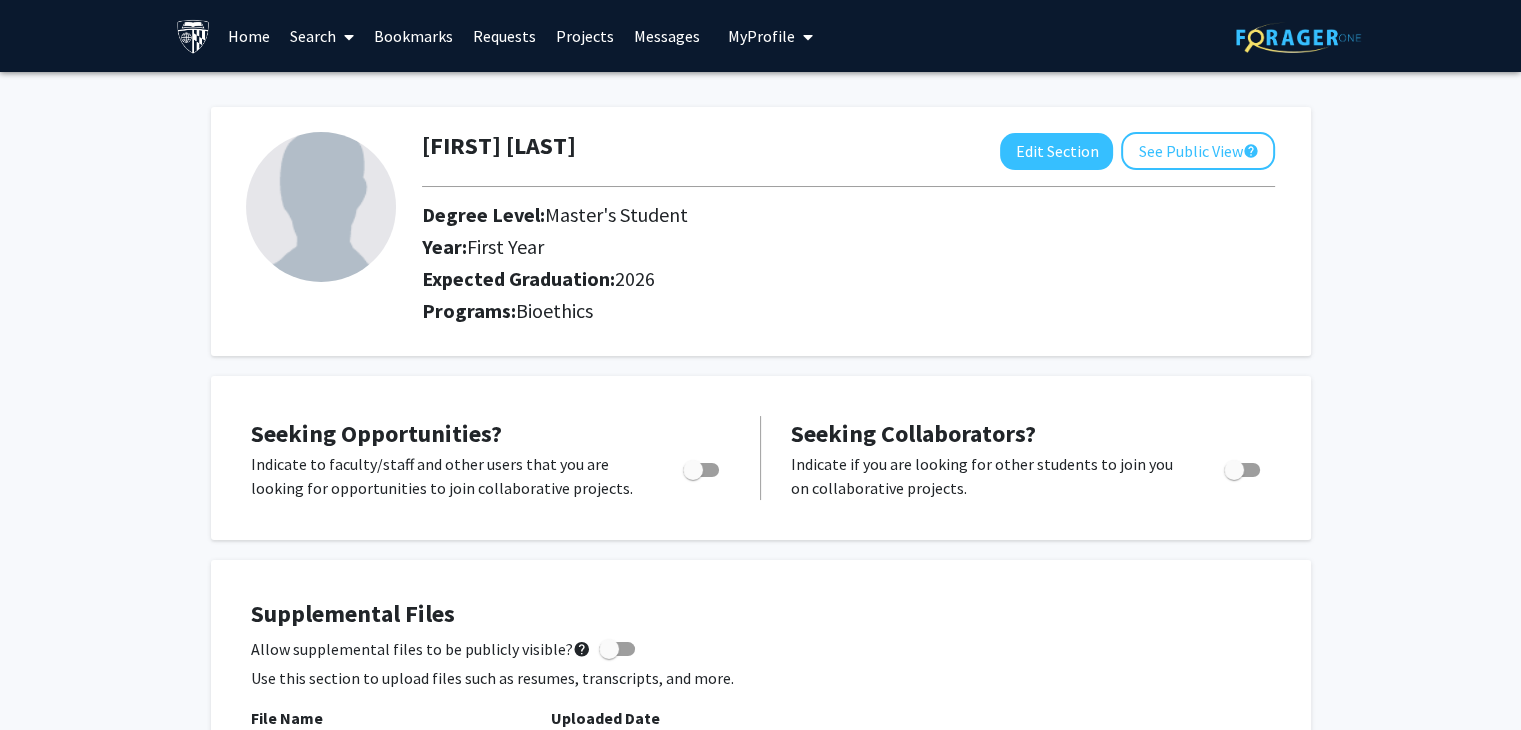 click on "Search" at bounding box center [322, 36] 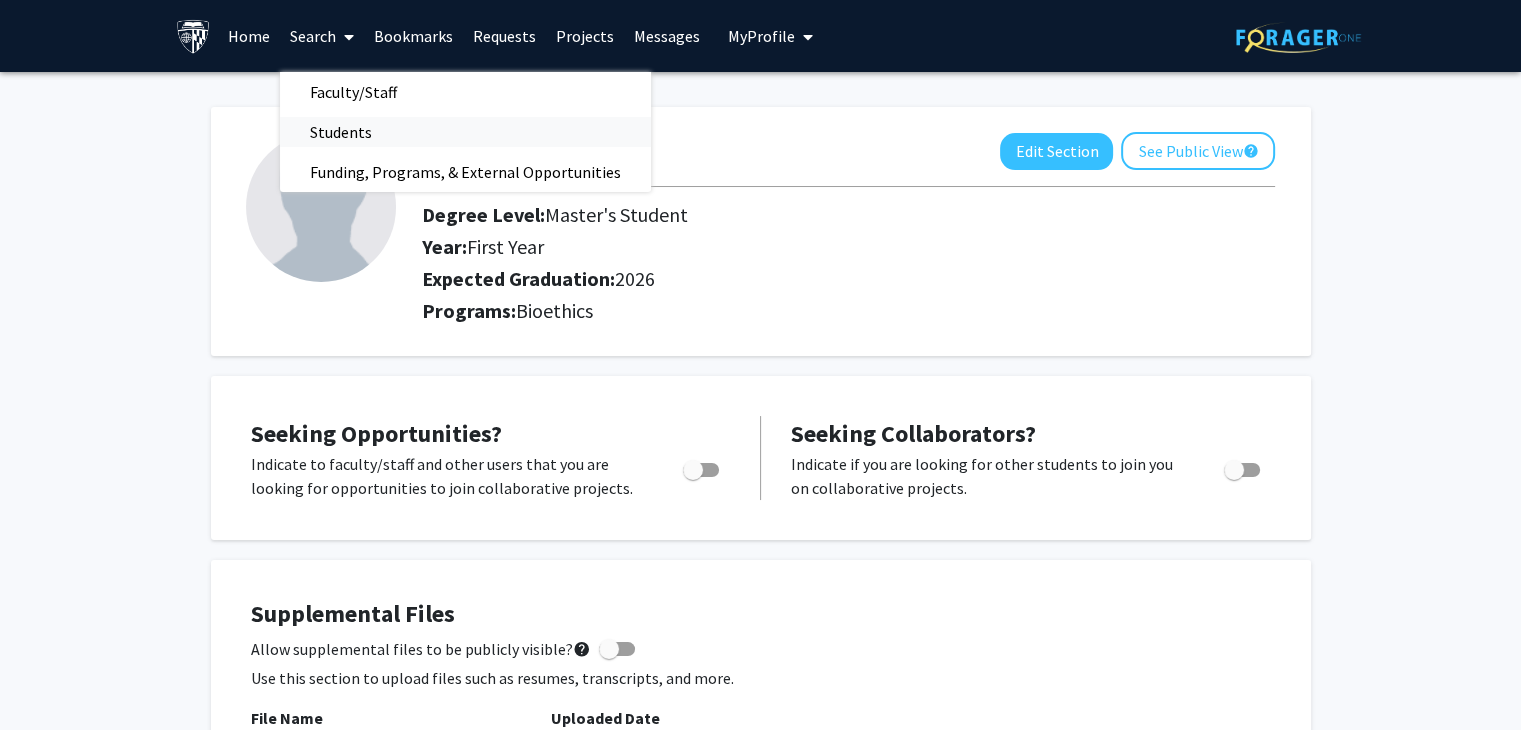 click on "Students" at bounding box center (341, 132) 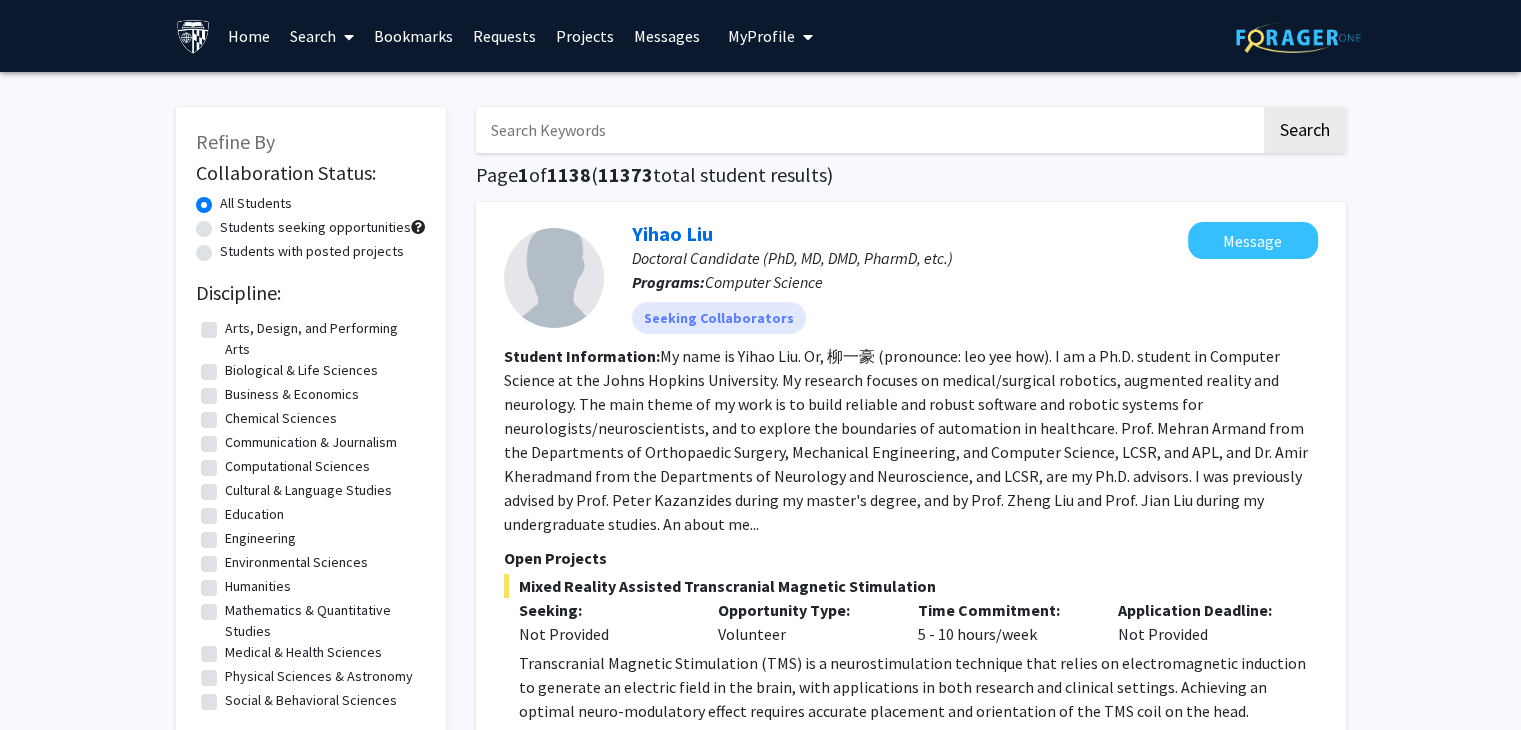 click on "Biological & Life Sciences" 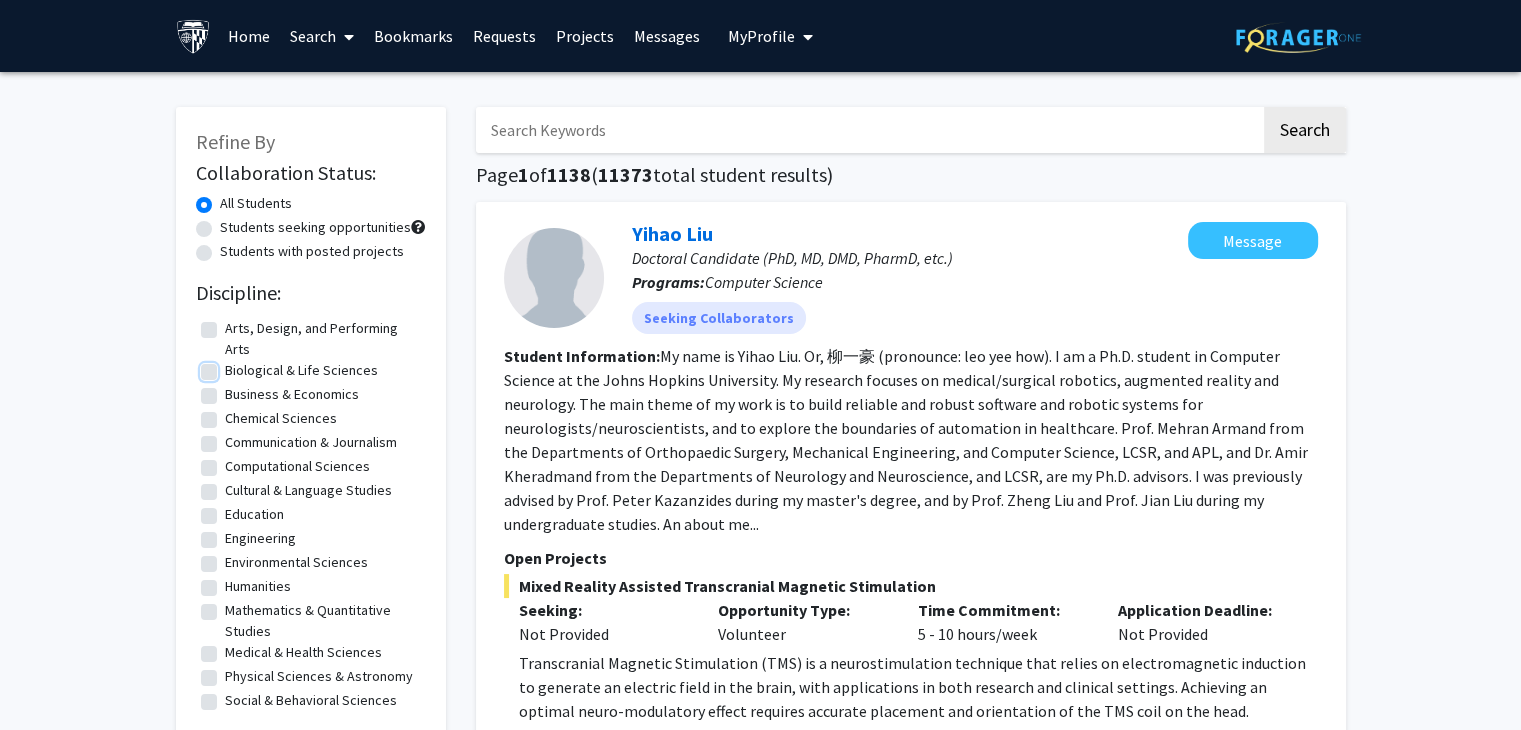 click on "Biological & Life Sciences" at bounding box center (231, 366) 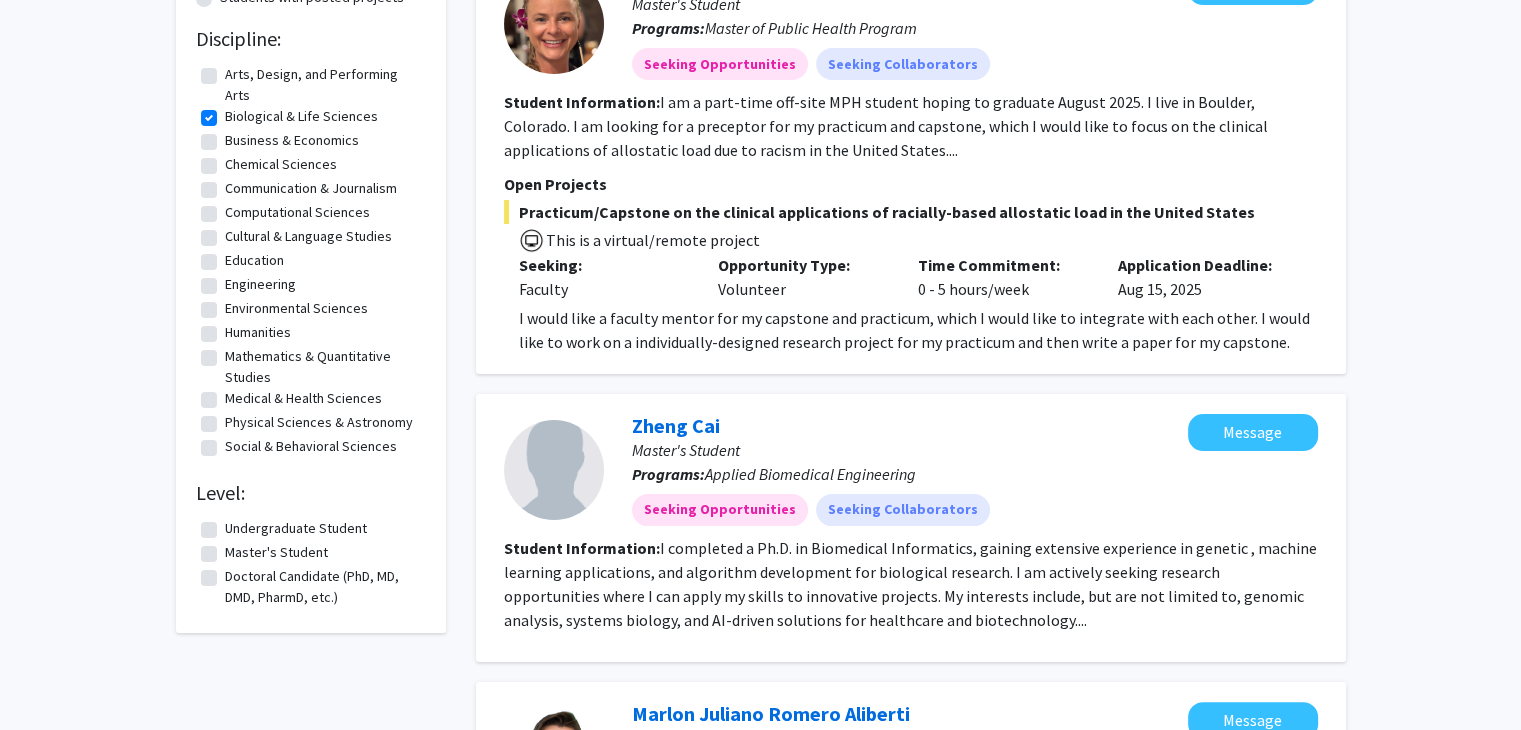 scroll, scrollTop: 0, scrollLeft: 0, axis: both 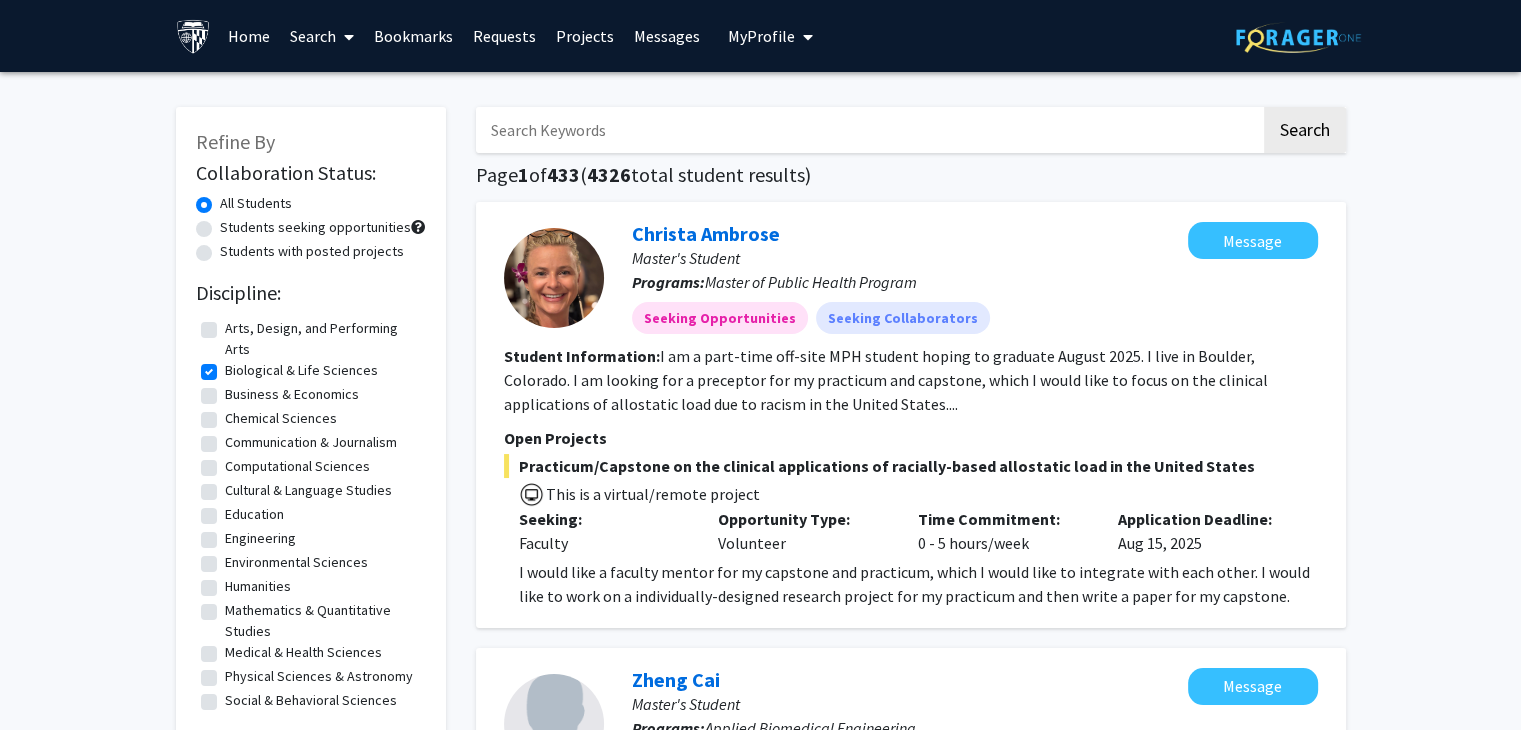 click on "Students with posted projects" 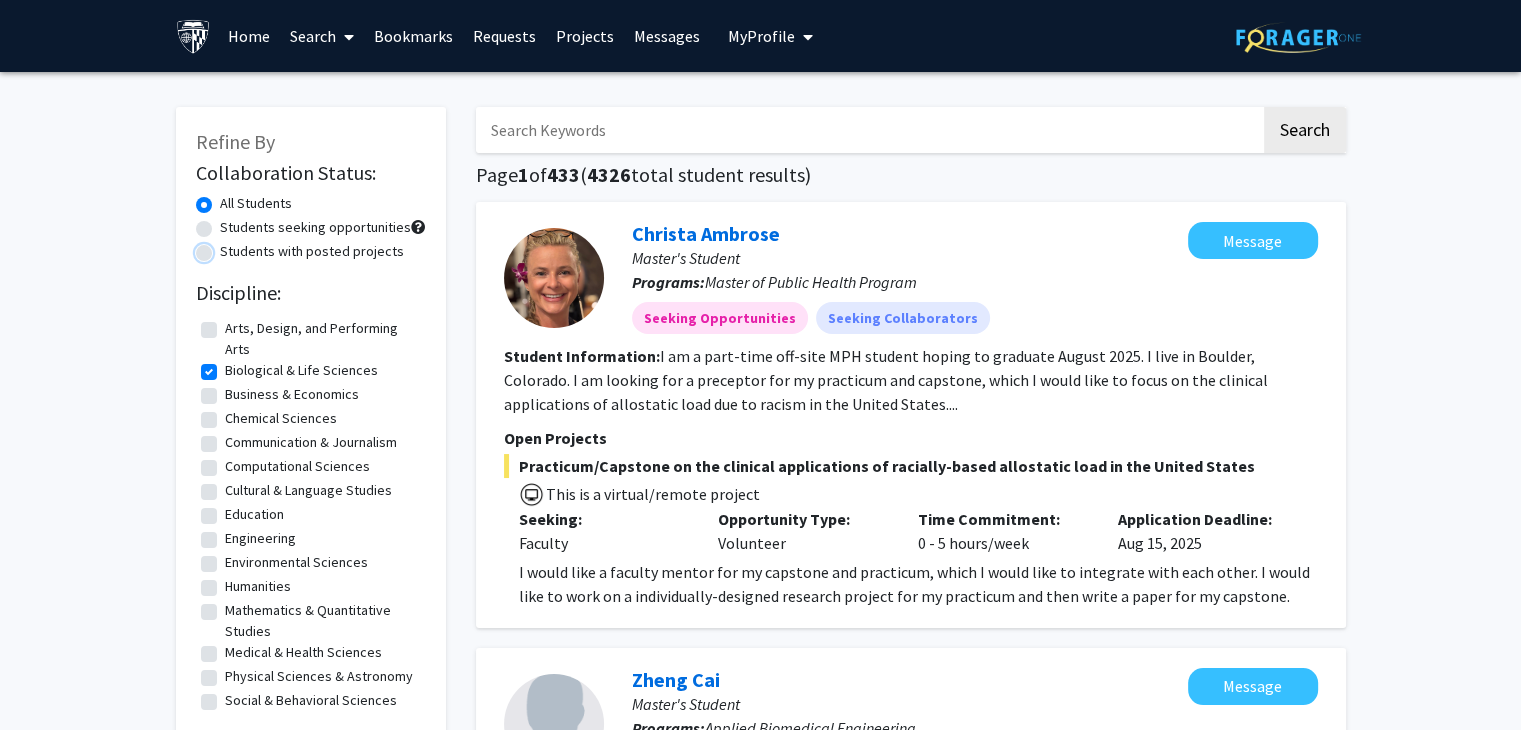 click on "Students with posted projects" at bounding box center (226, 247) 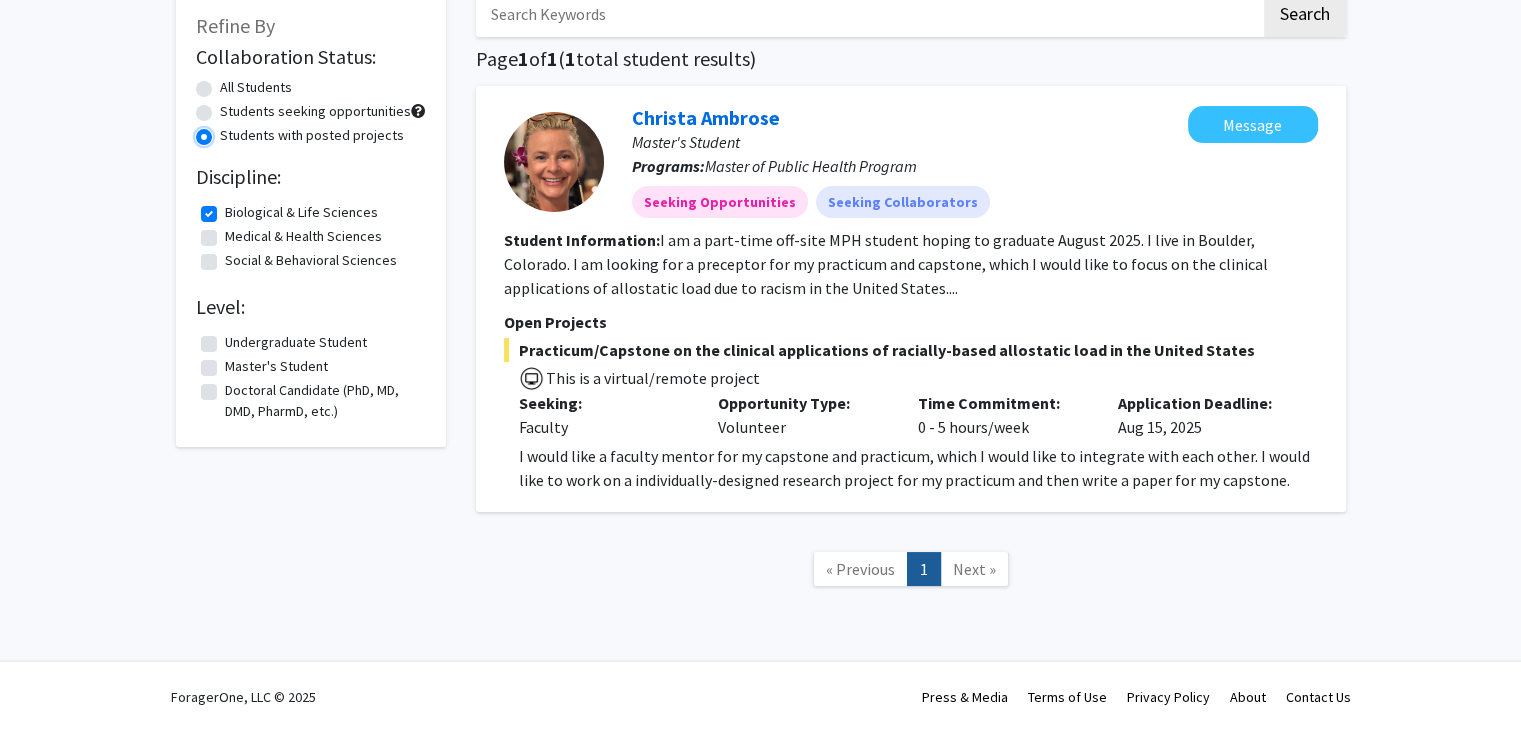 scroll, scrollTop: 114, scrollLeft: 0, axis: vertical 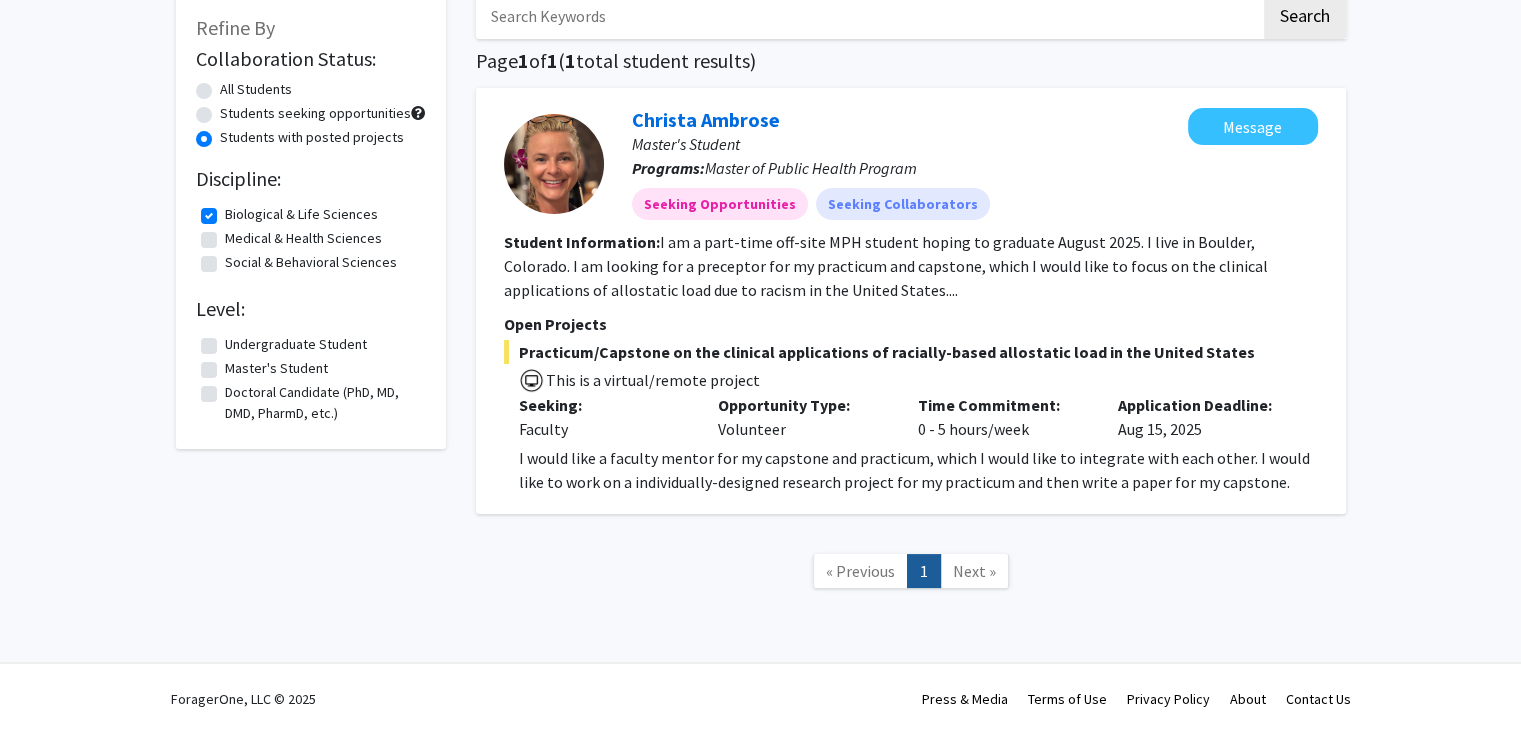 click on "Next »" 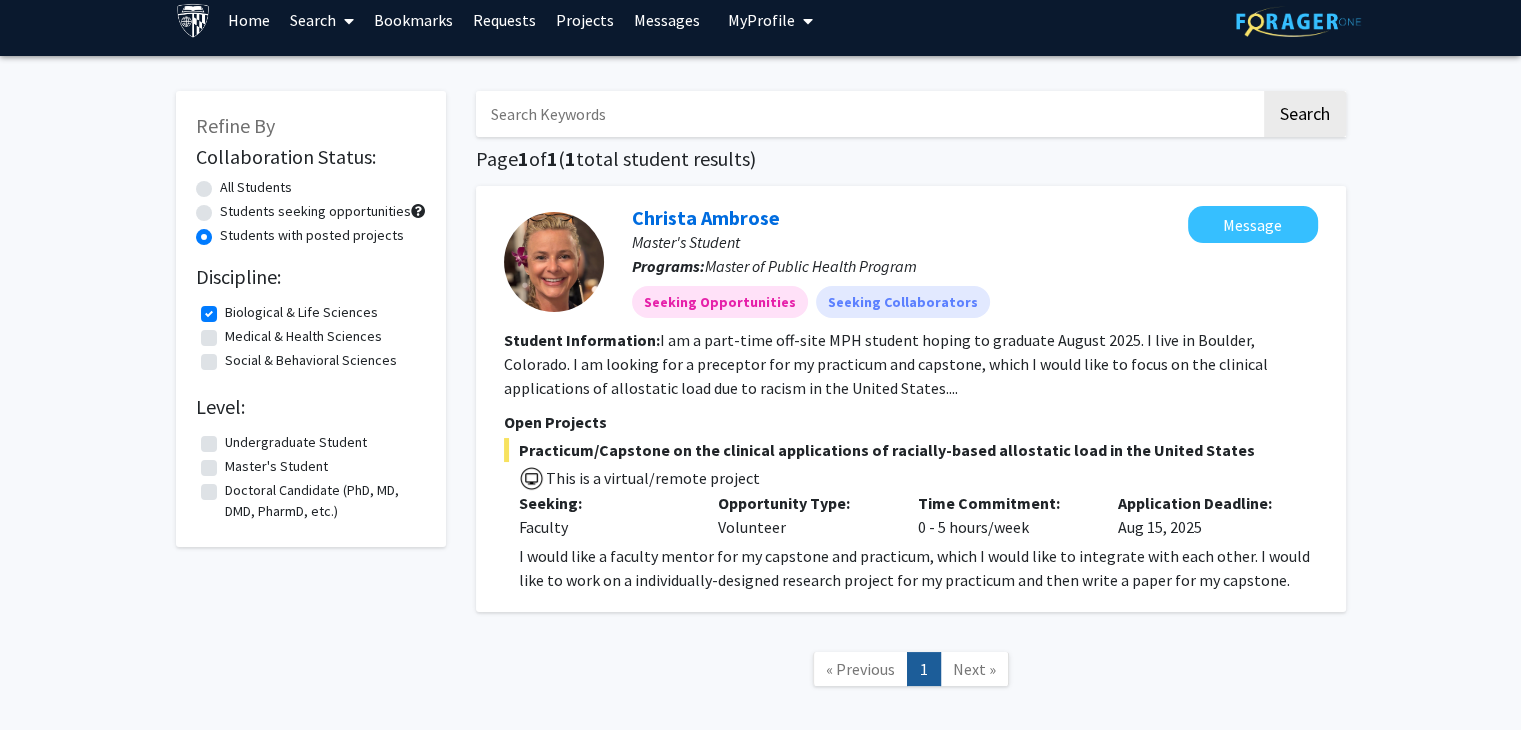 scroll, scrollTop: 4, scrollLeft: 0, axis: vertical 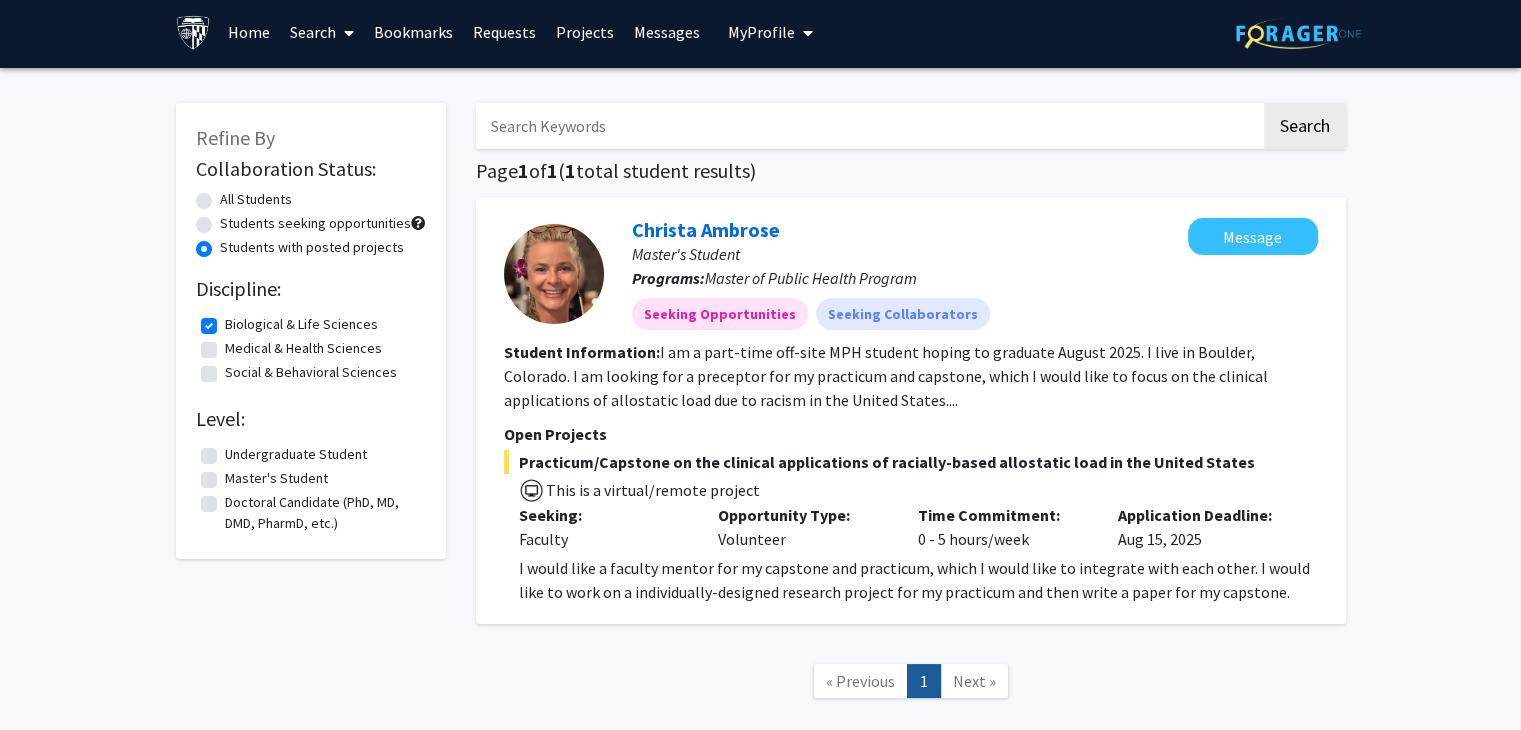 click on "Medical & Health Sciences" 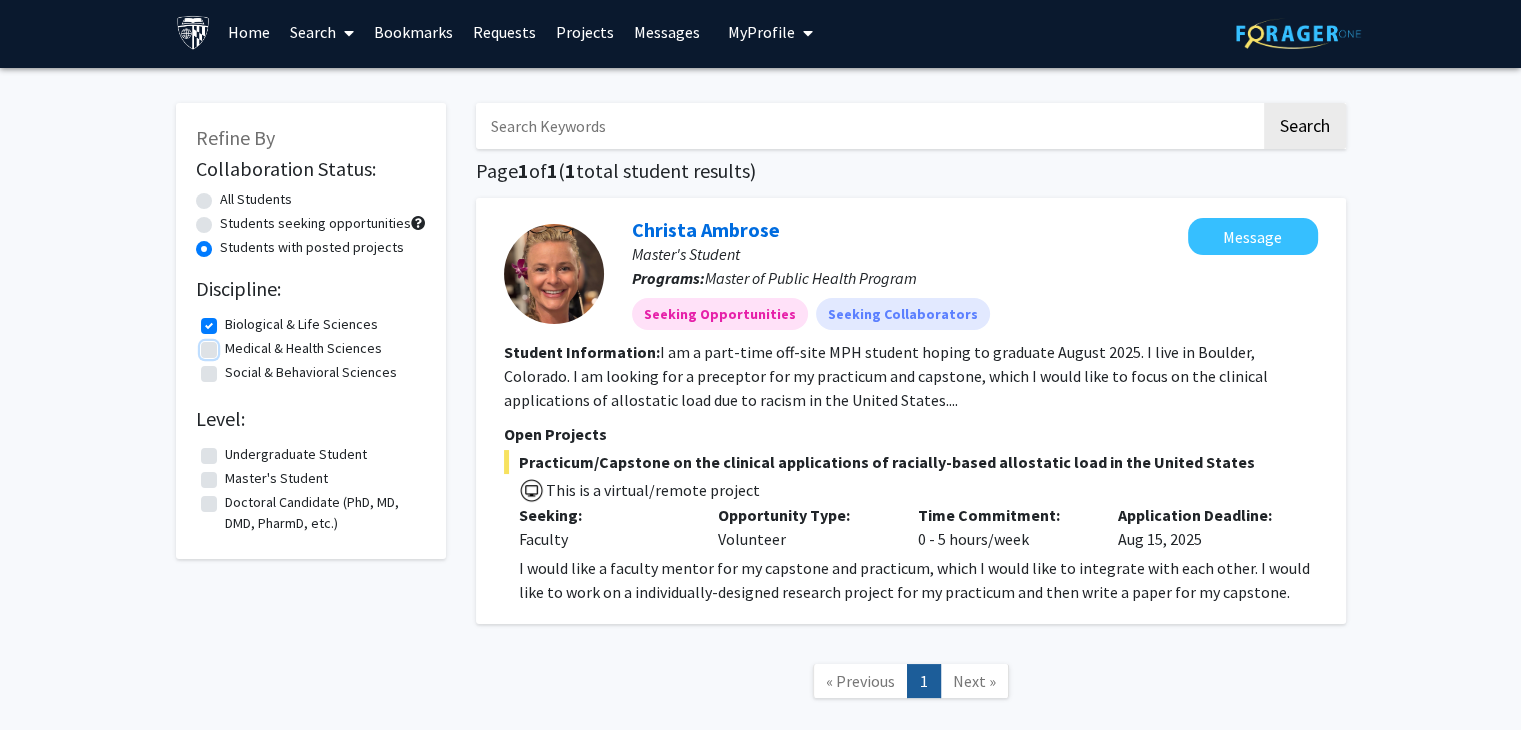 click on "Medical & Health Sciences" at bounding box center [231, 344] 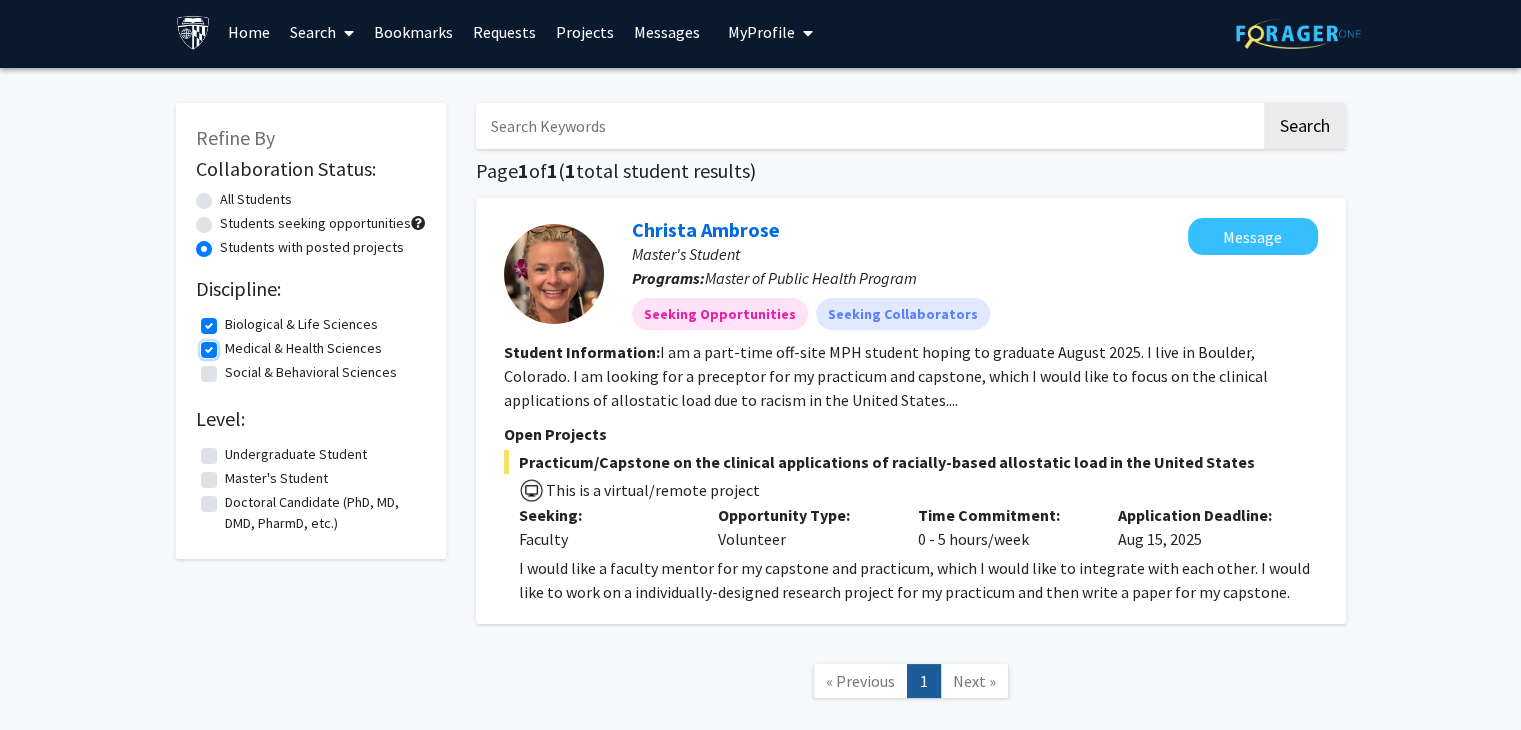 scroll, scrollTop: 0, scrollLeft: 0, axis: both 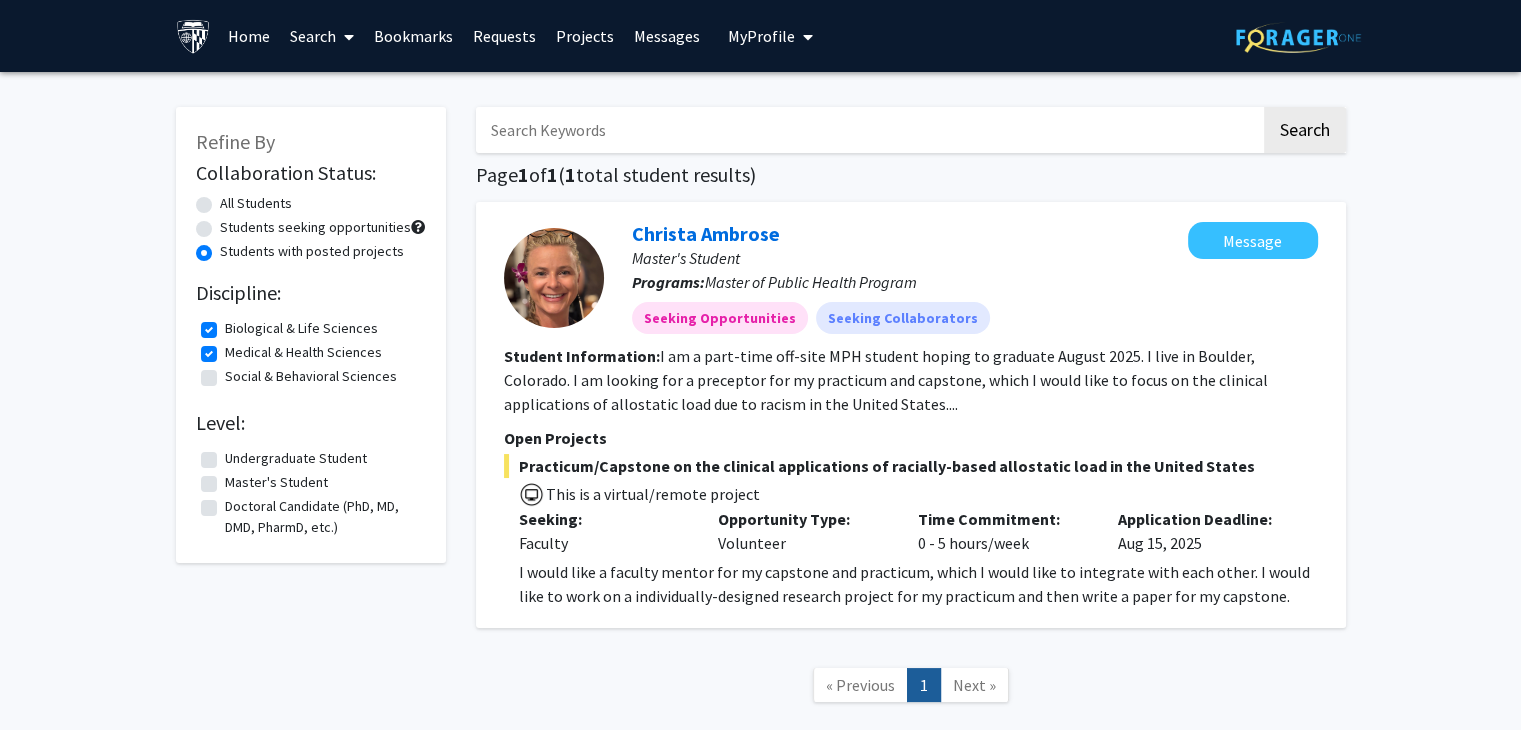 click on "Social & Behavioral Sciences" 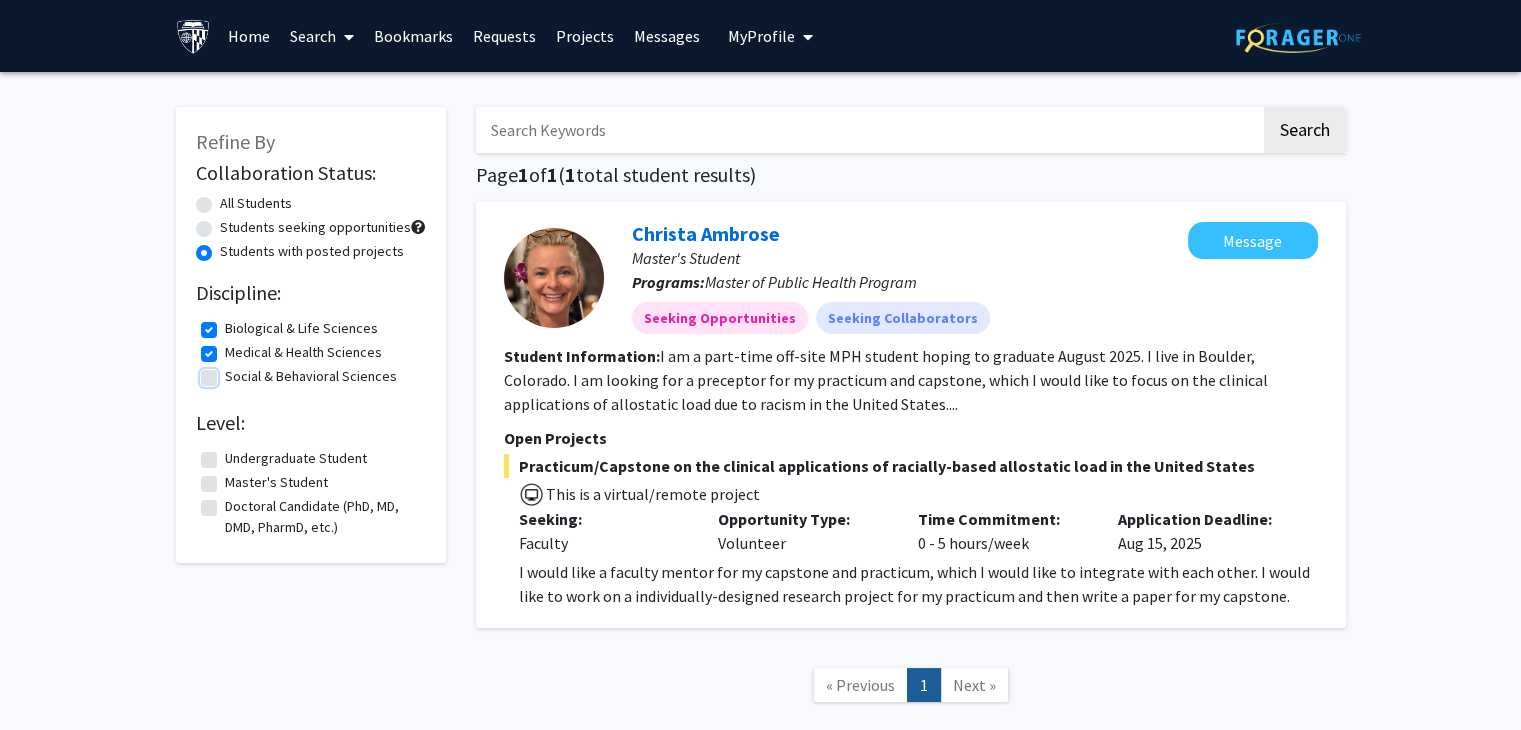 click on "Social & Behavioral Sciences" at bounding box center (231, 372) 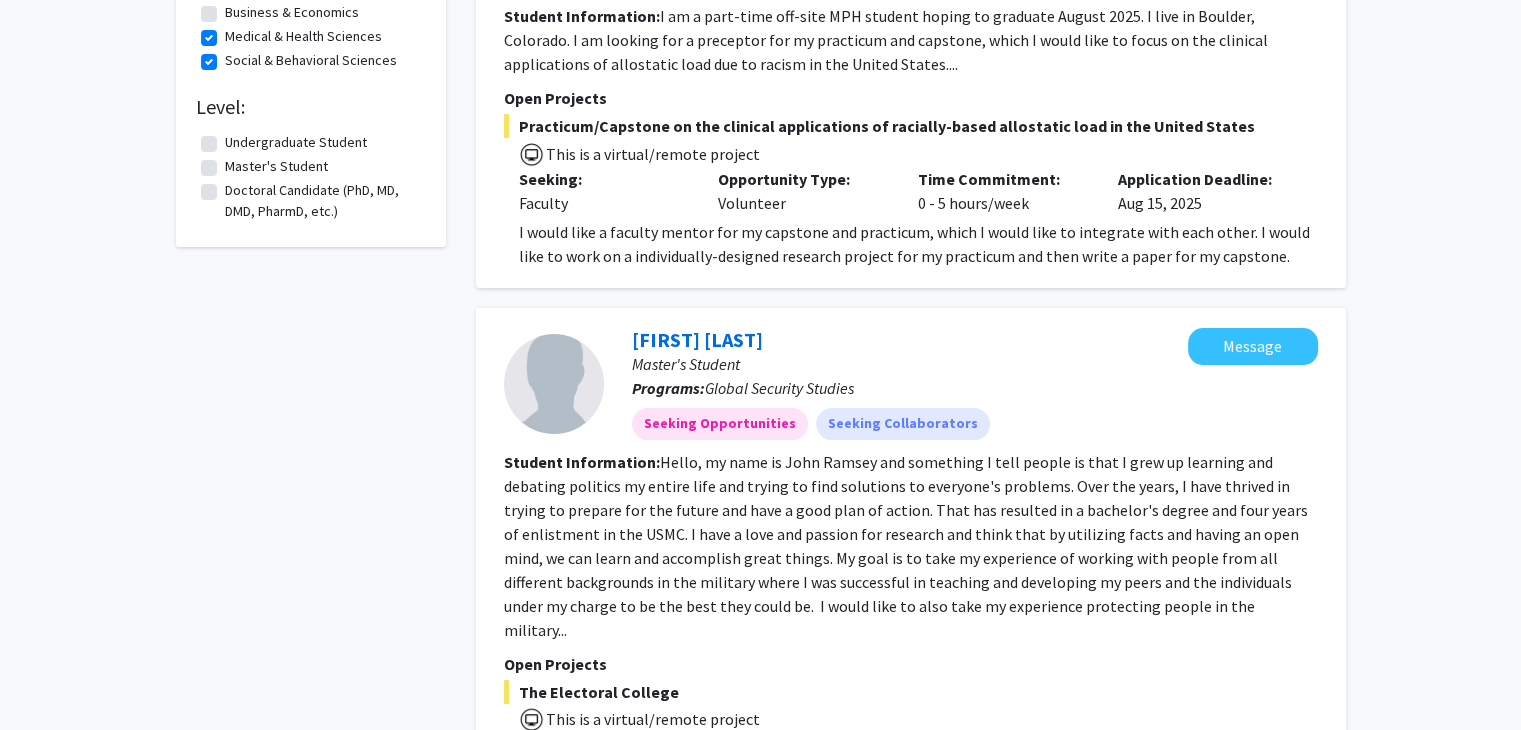 scroll, scrollTop: 0, scrollLeft: 0, axis: both 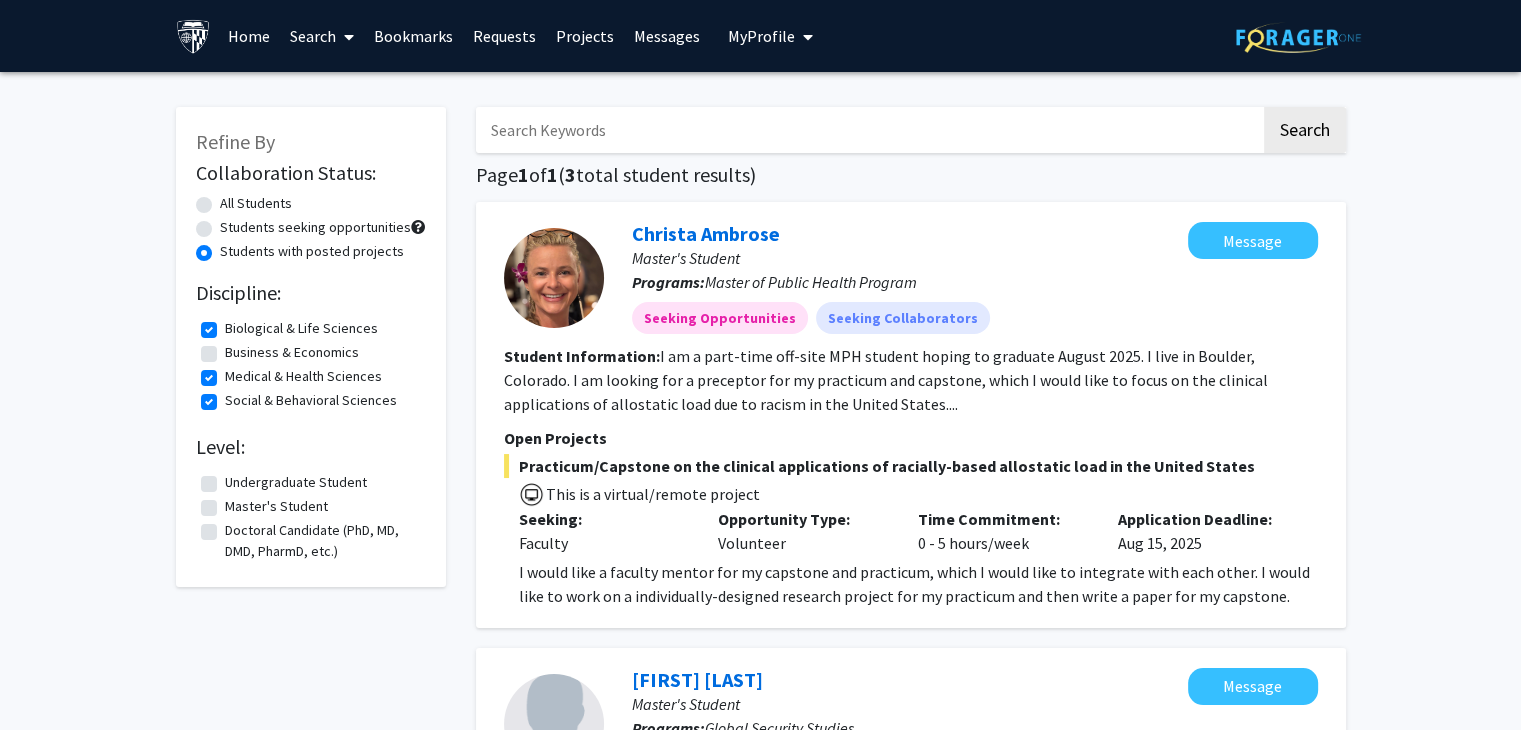click on "Master's Student" 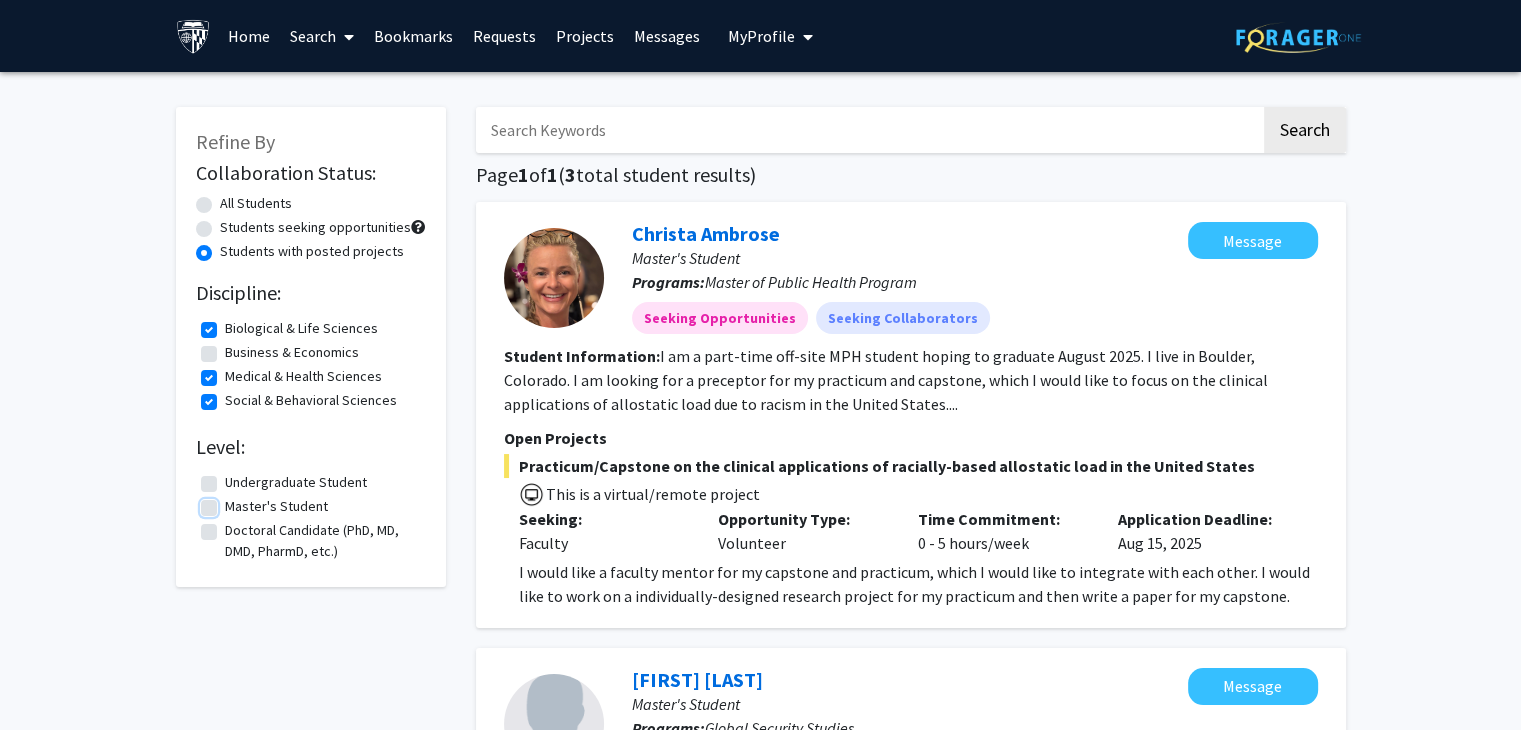 click on "Master's Student" at bounding box center [231, 502] 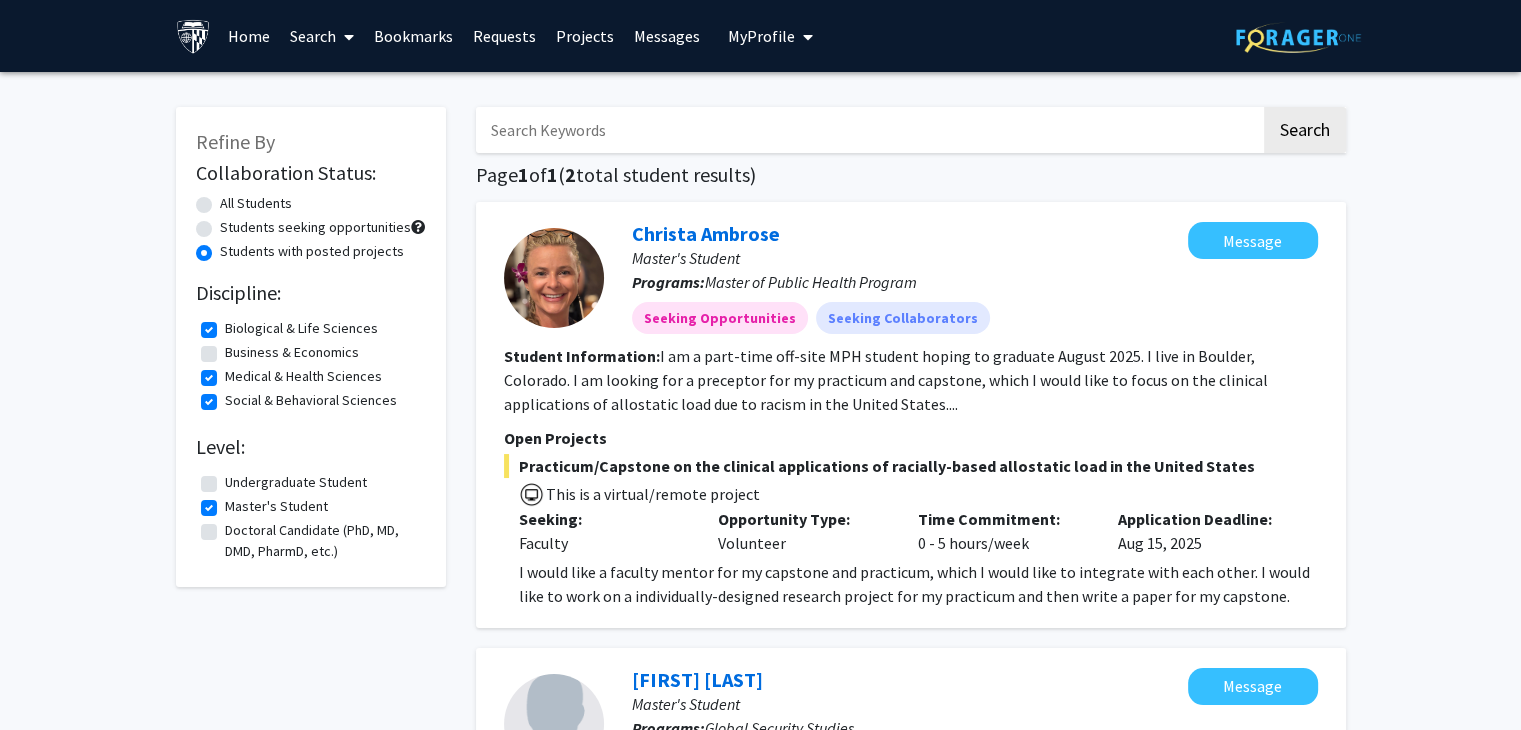 click on "Undergraduate Student" 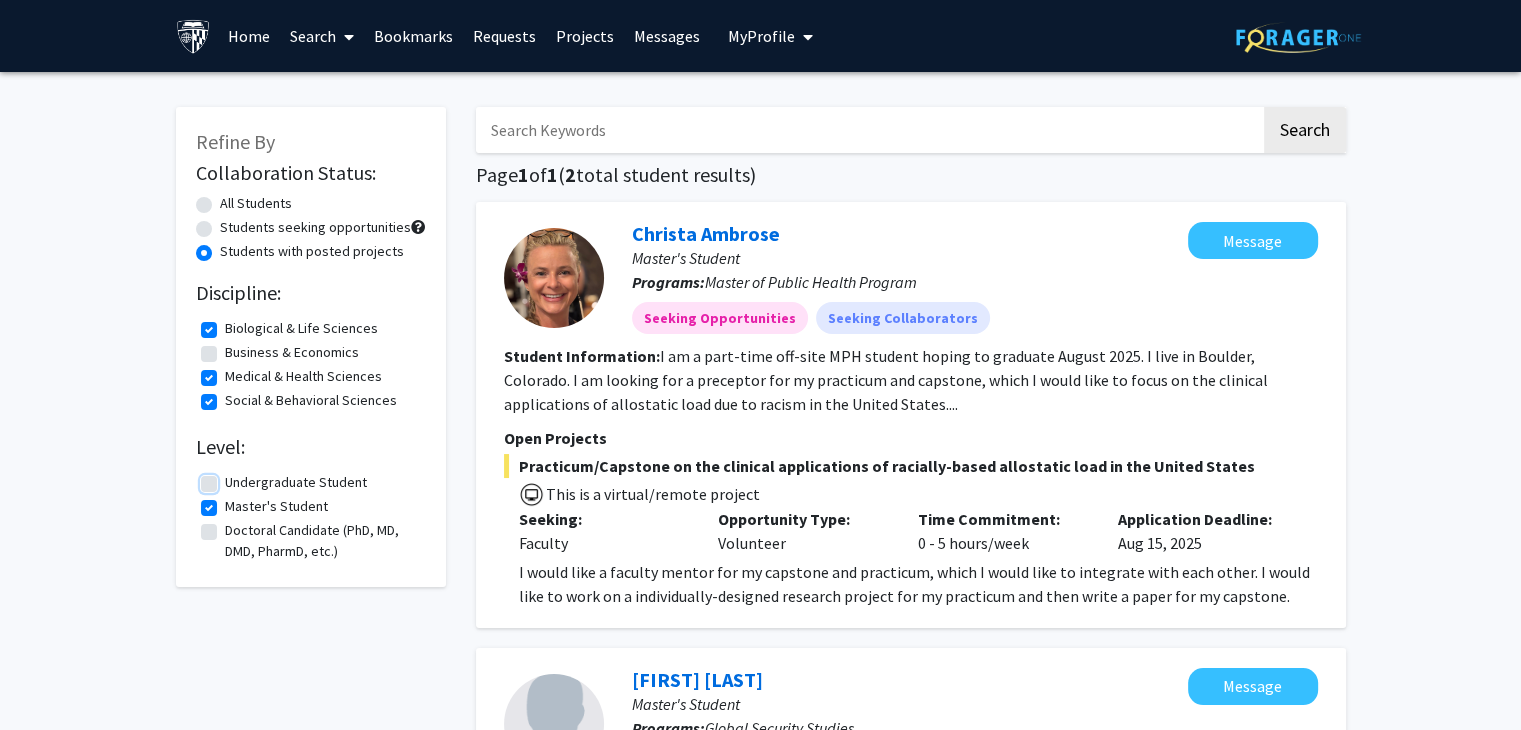 click on "Undergraduate Student" at bounding box center [231, 478] 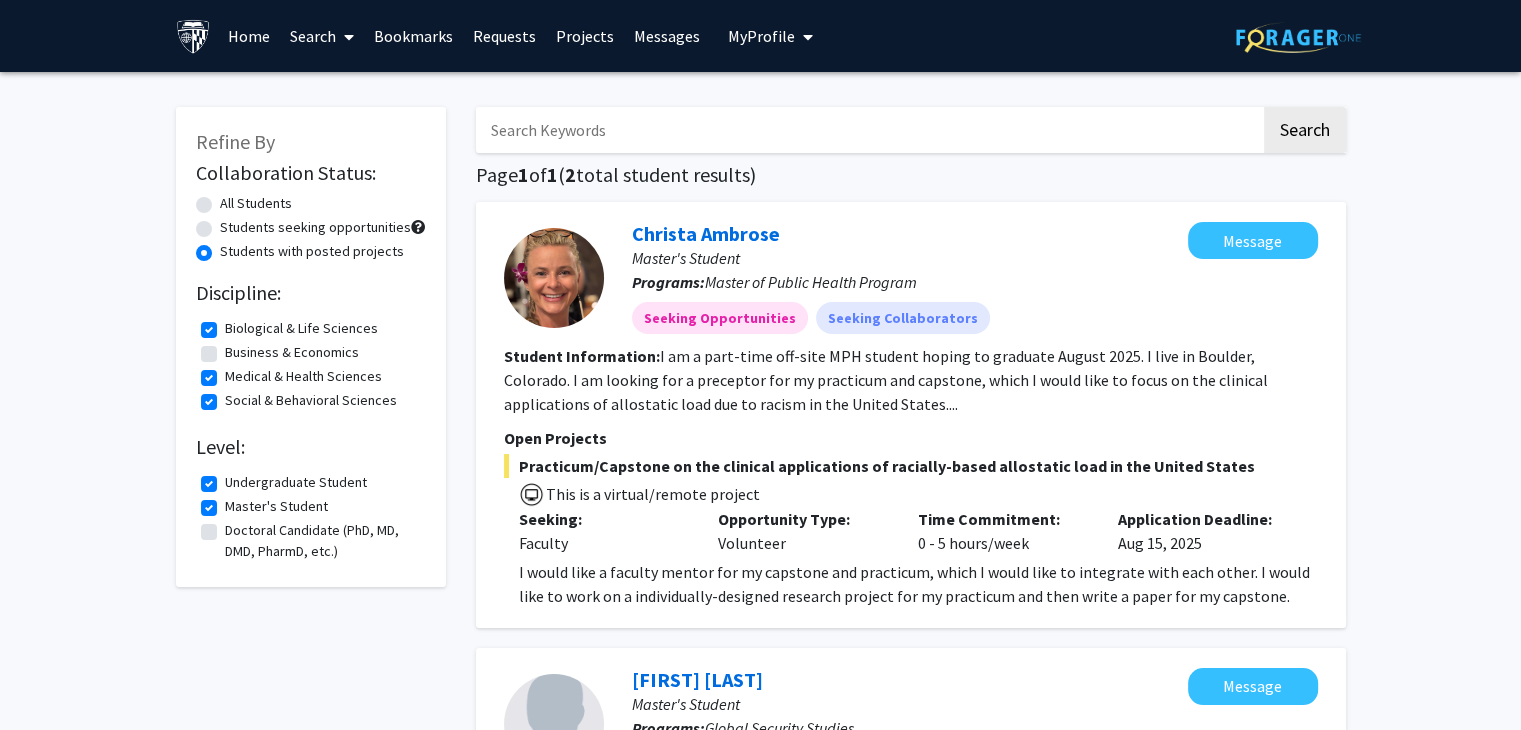 click on "Search" at bounding box center [322, 36] 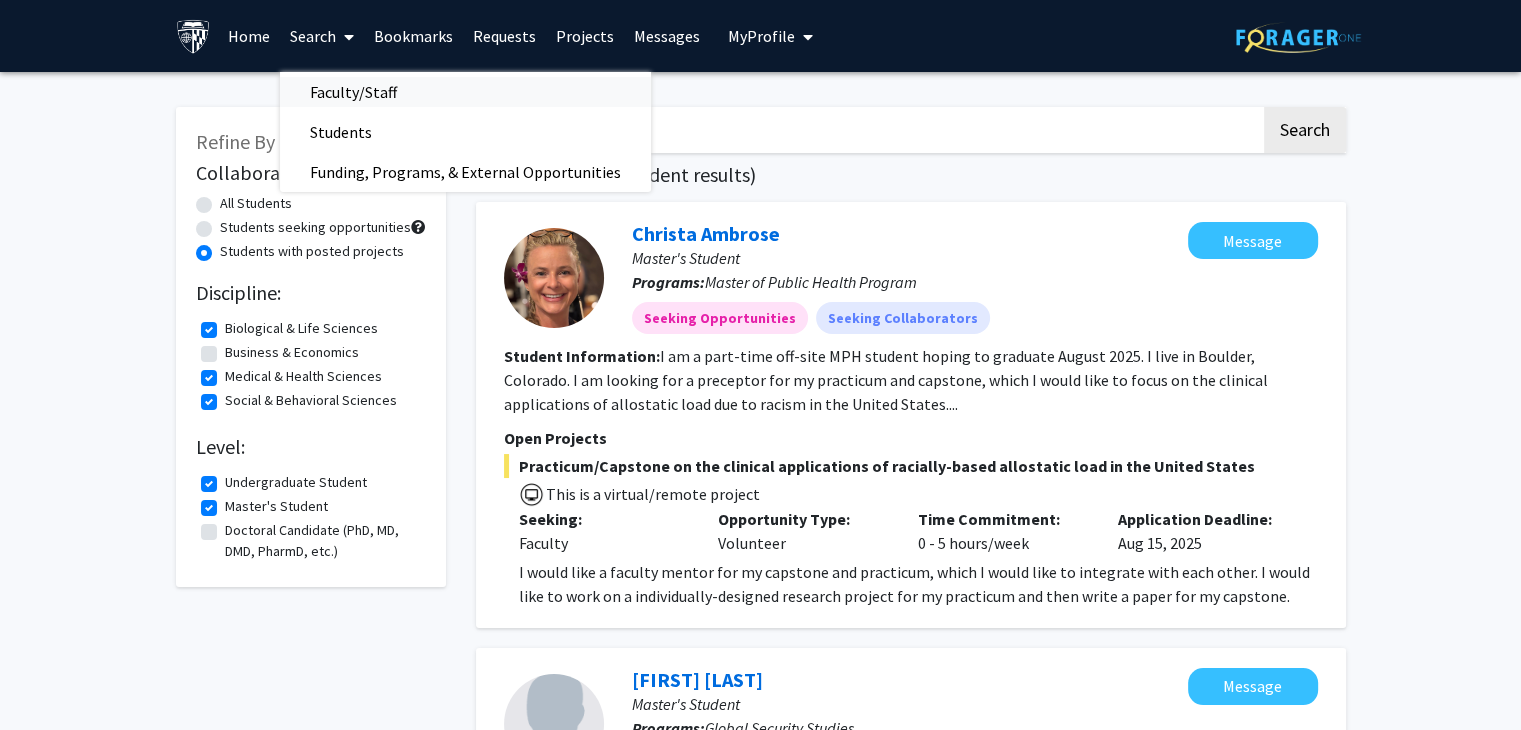 click on "Faculty/Staff" at bounding box center [353, 92] 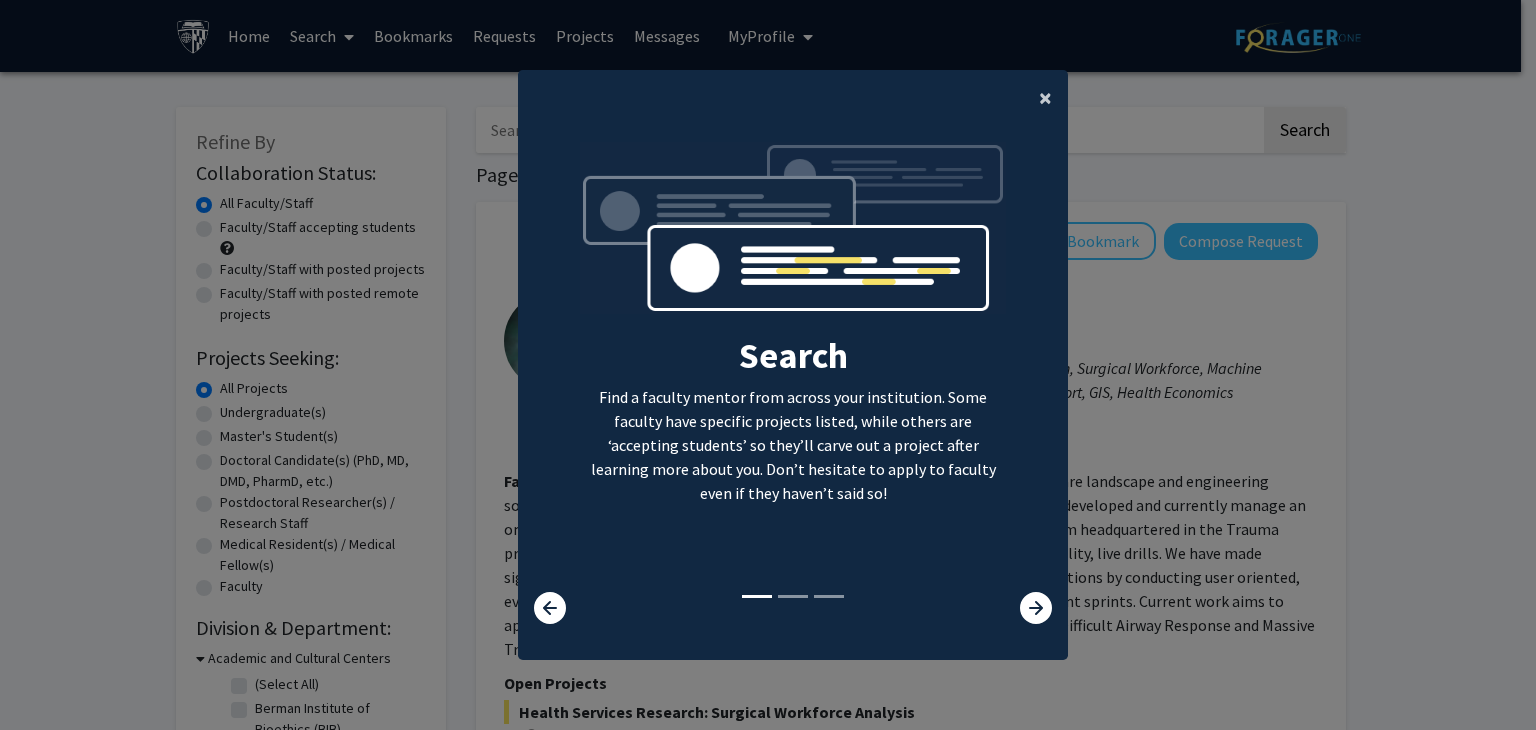 click on "×" 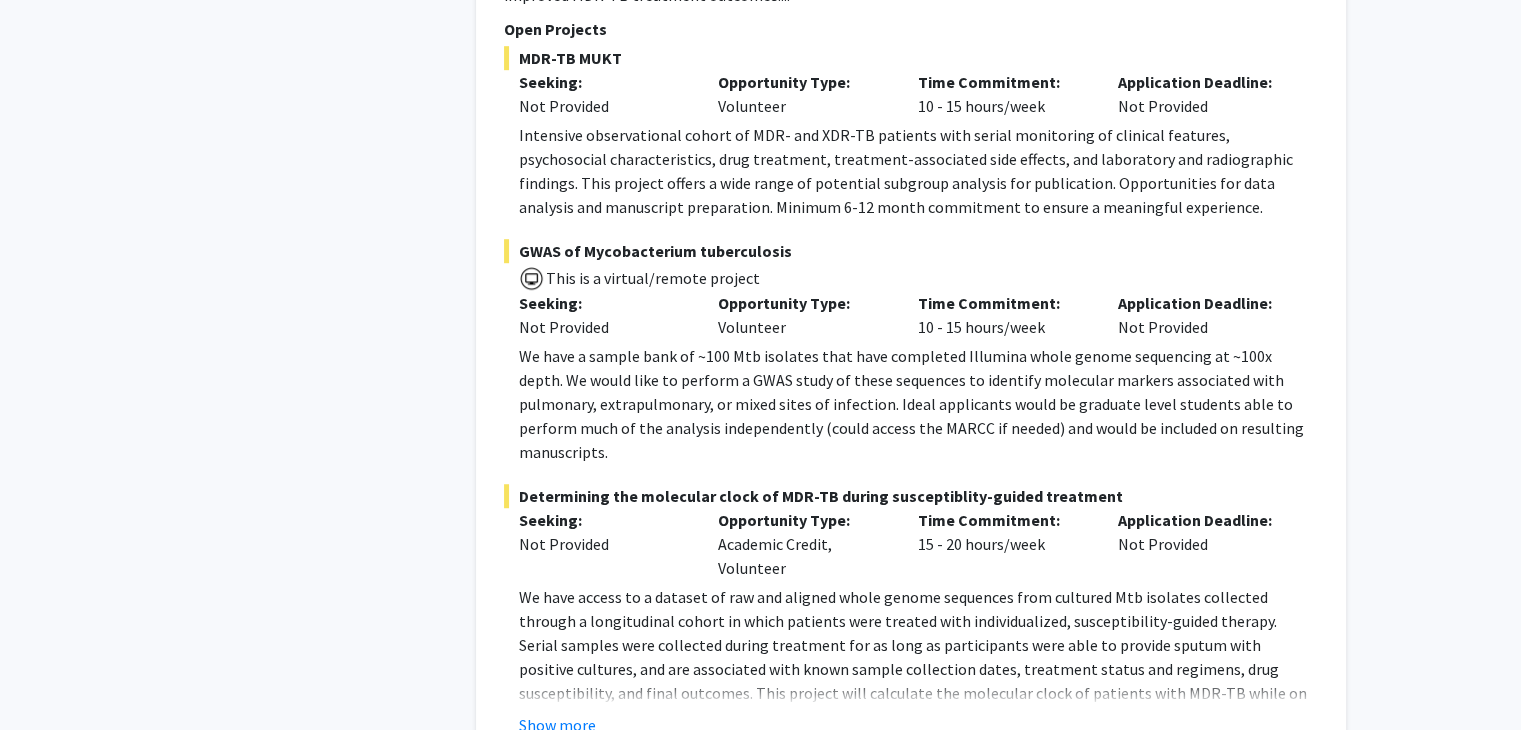 scroll, scrollTop: 1320, scrollLeft: 0, axis: vertical 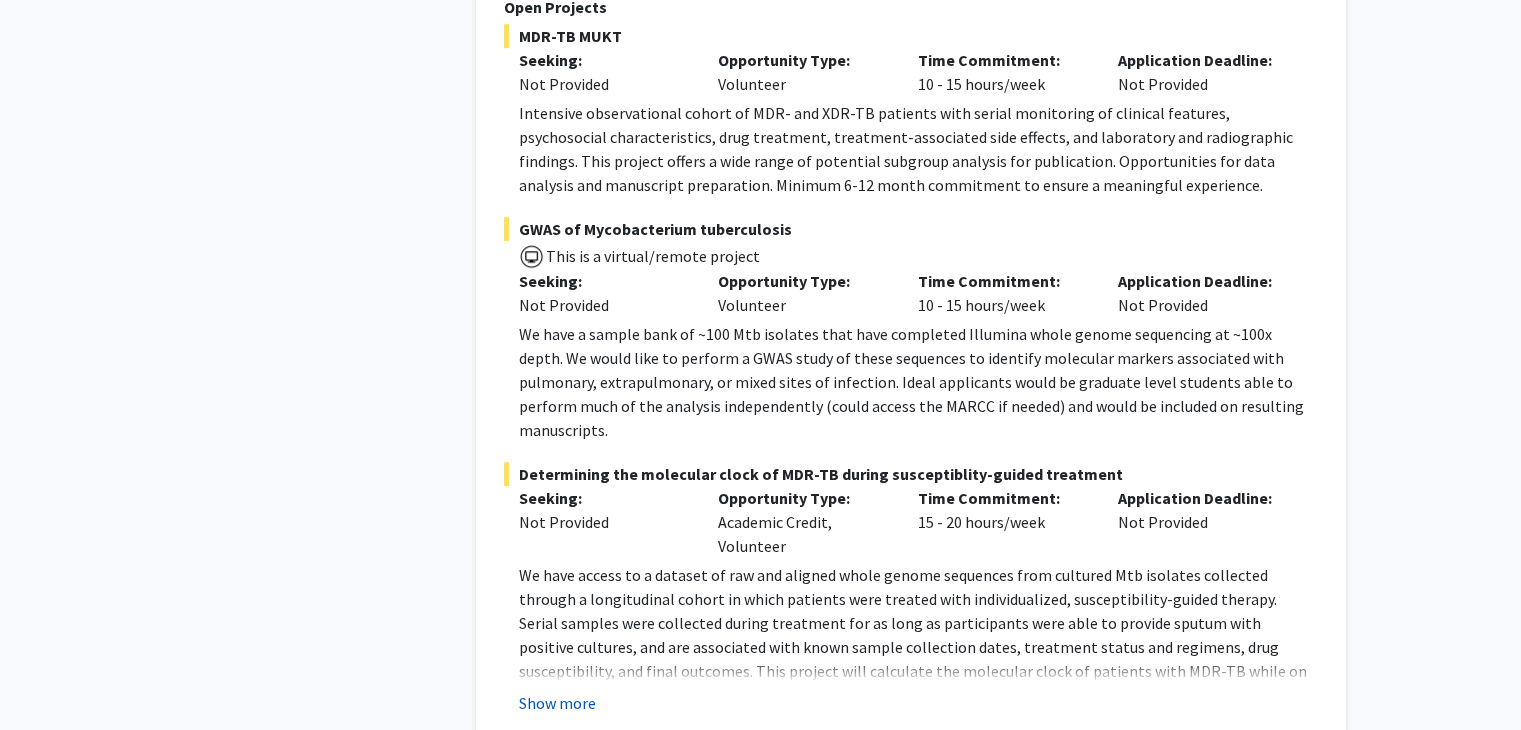 click on "Show more" 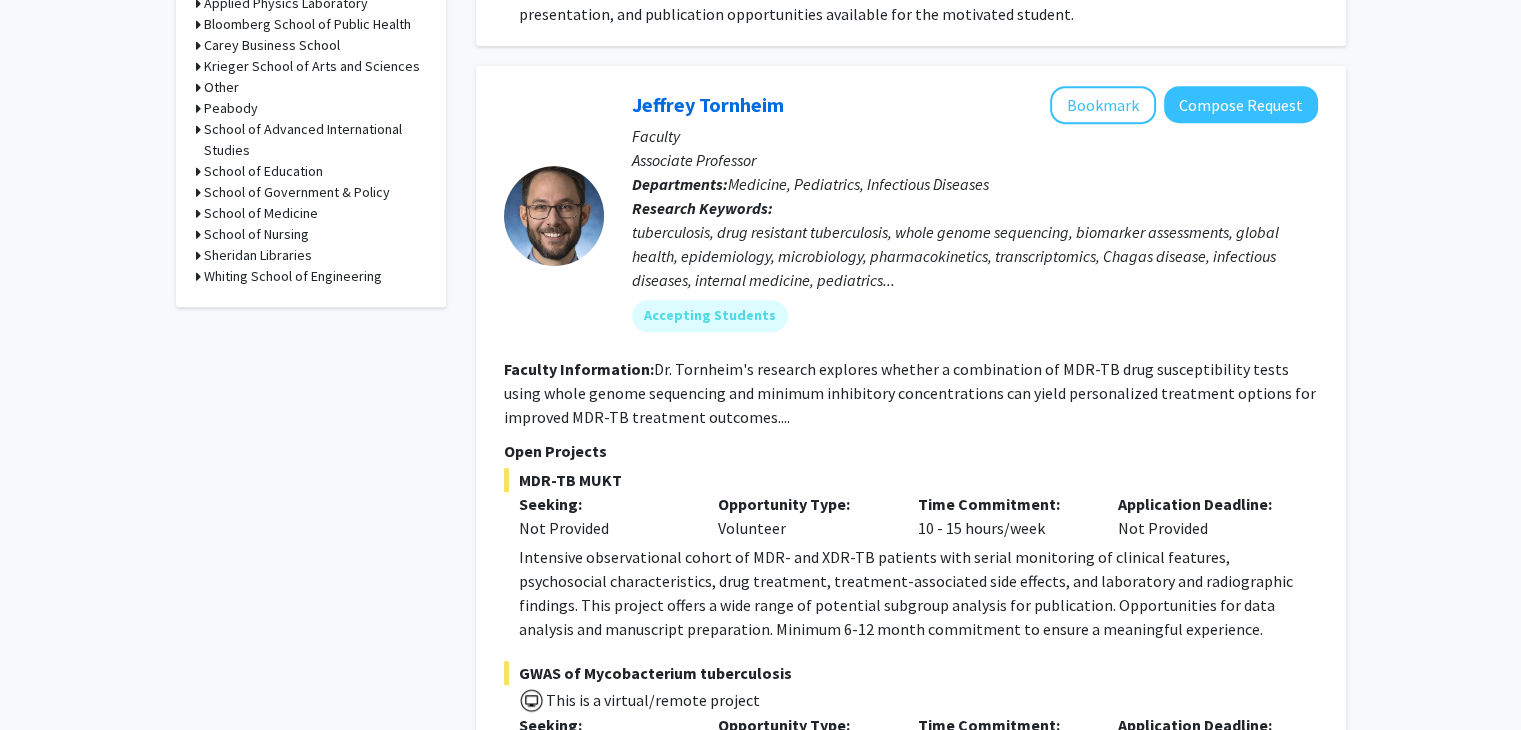 scroll, scrollTop: 878, scrollLeft: 0, axis: vertical 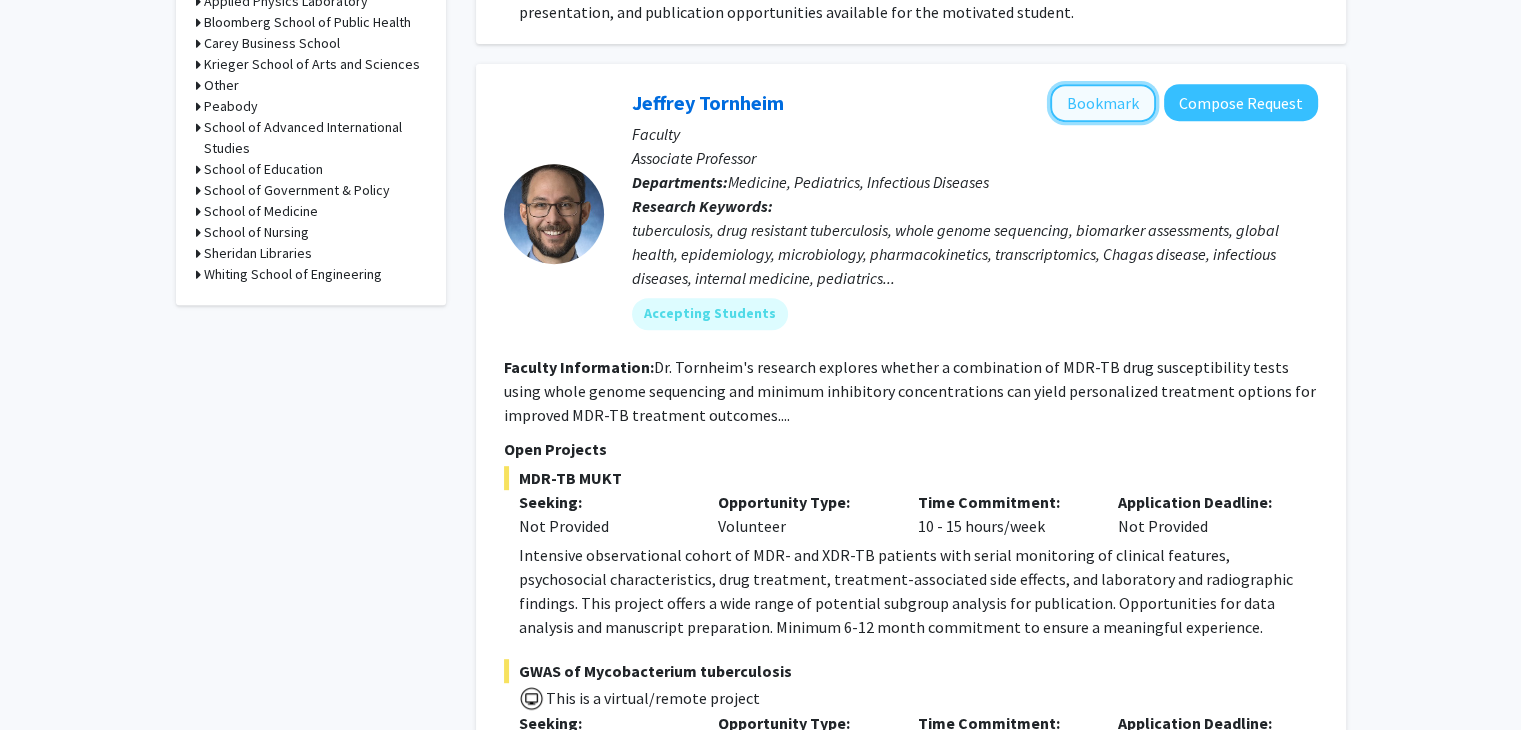 click on "Bookmark" 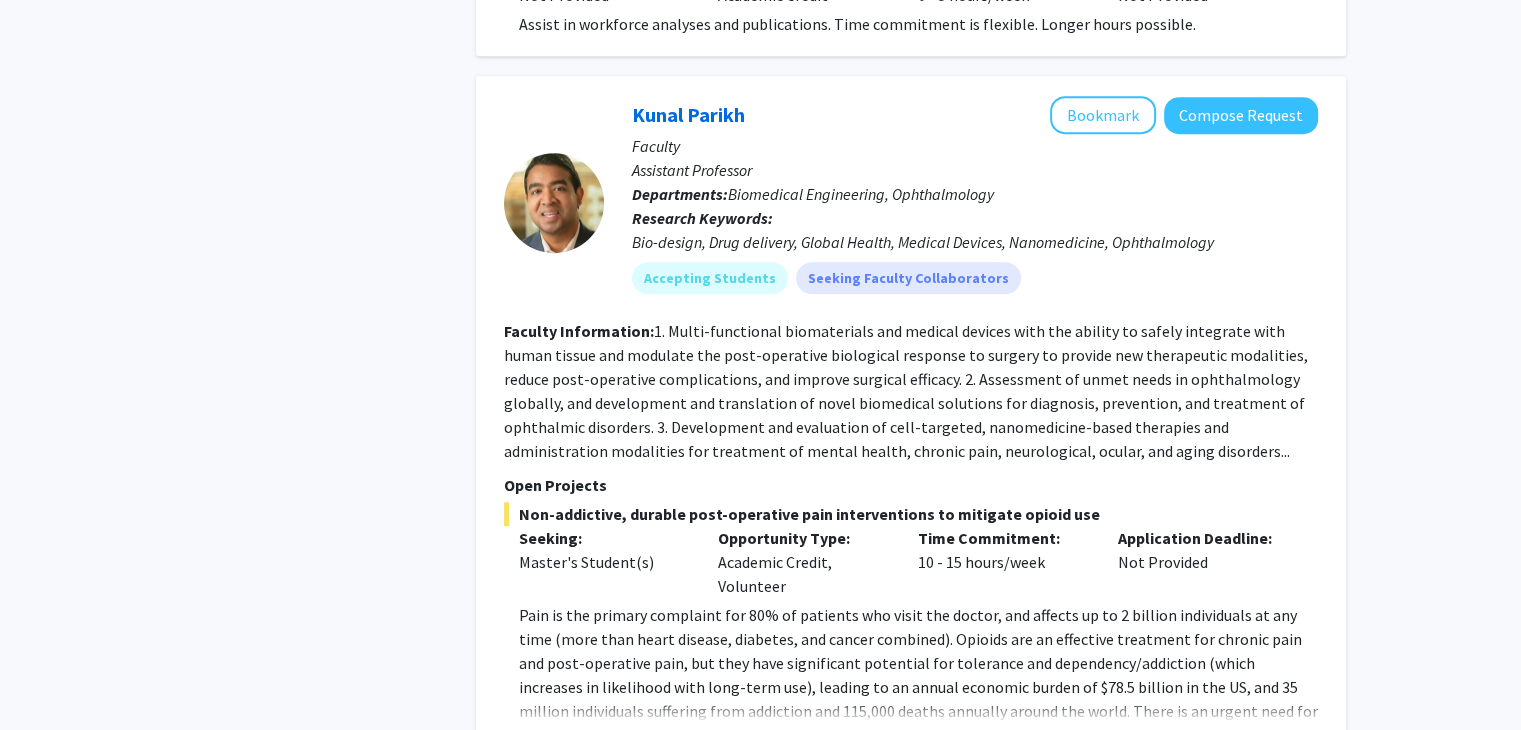 scroll, scrollTop: 8651, scrollLeft: 0, axis: vertical 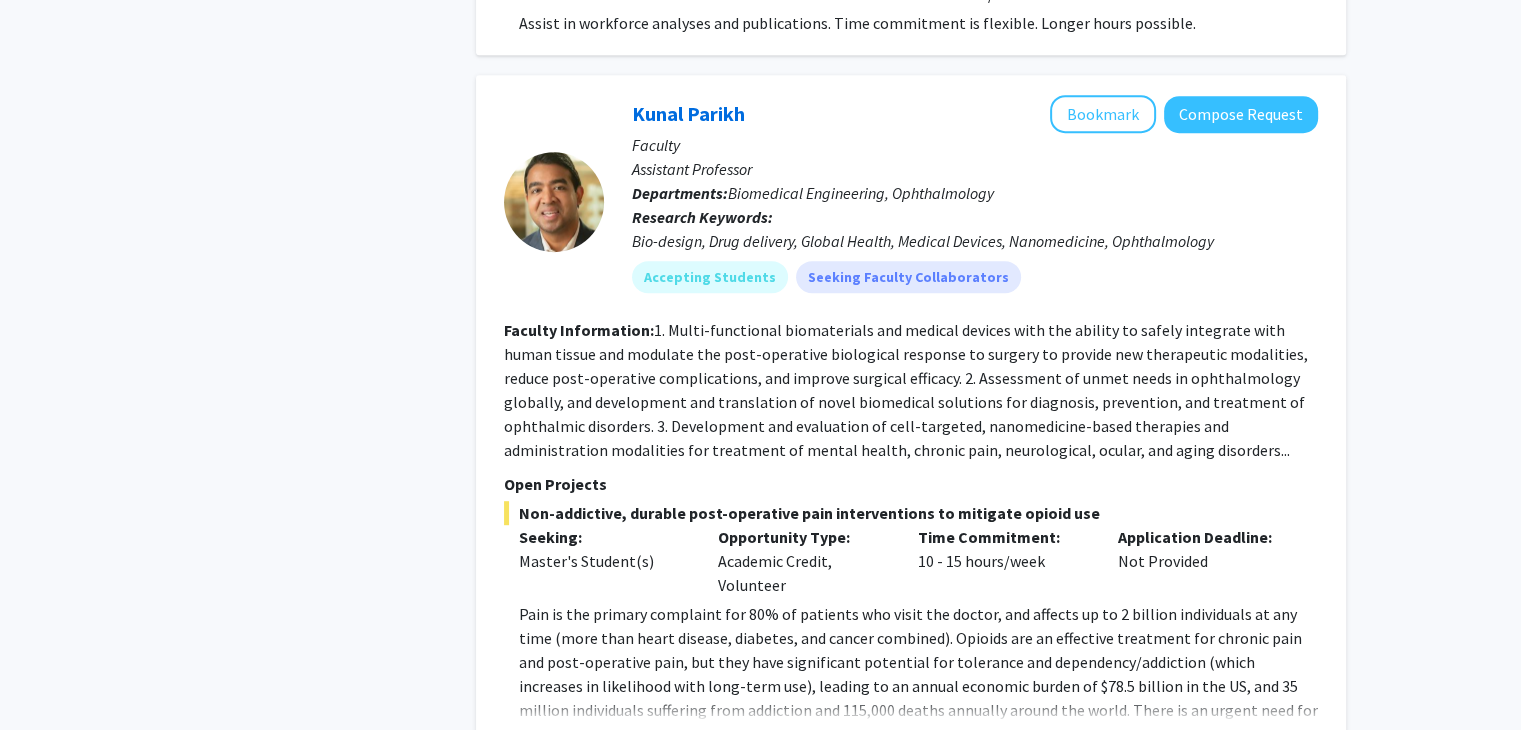 click on "Show more" 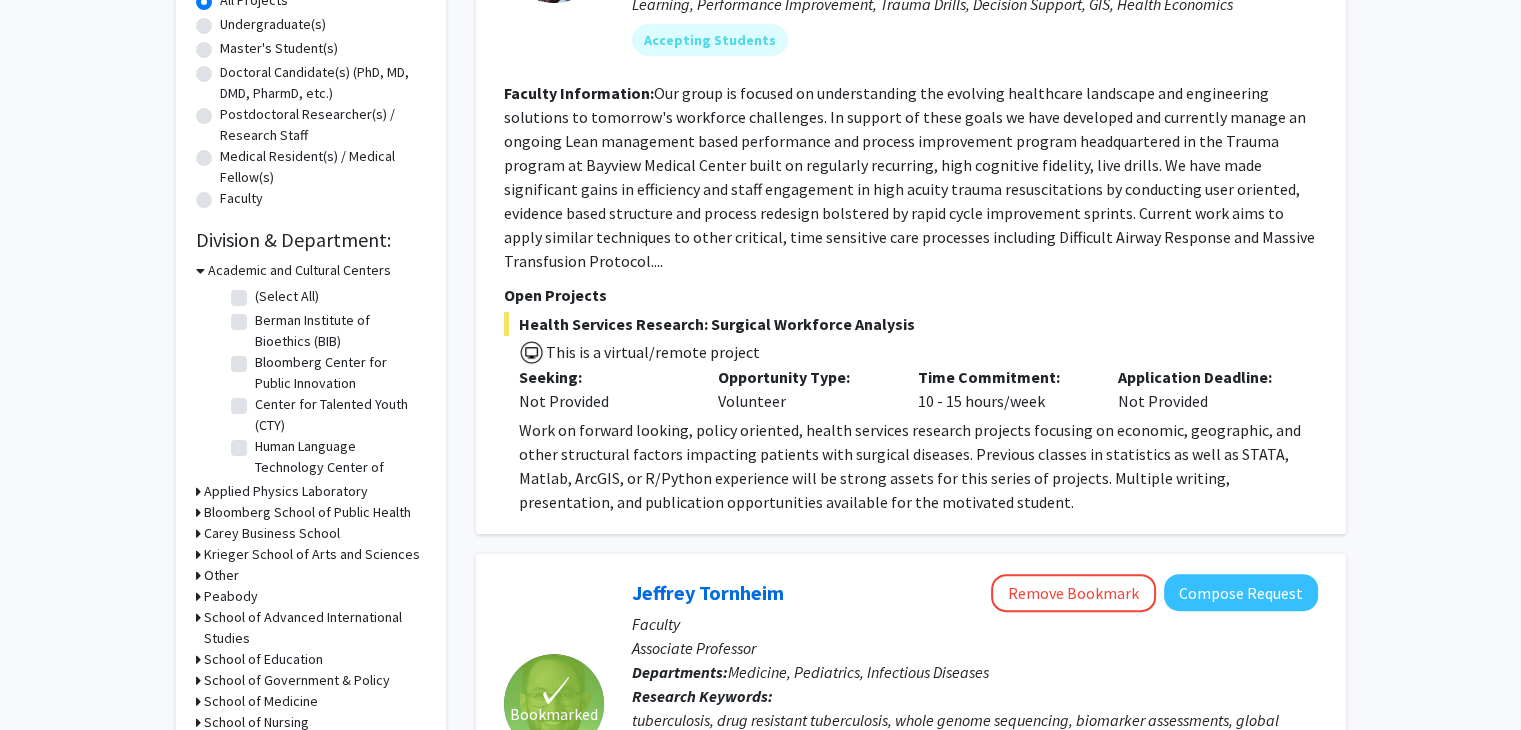 scroll, scrollTop: 0, scrollLeft: 0, axis: both 